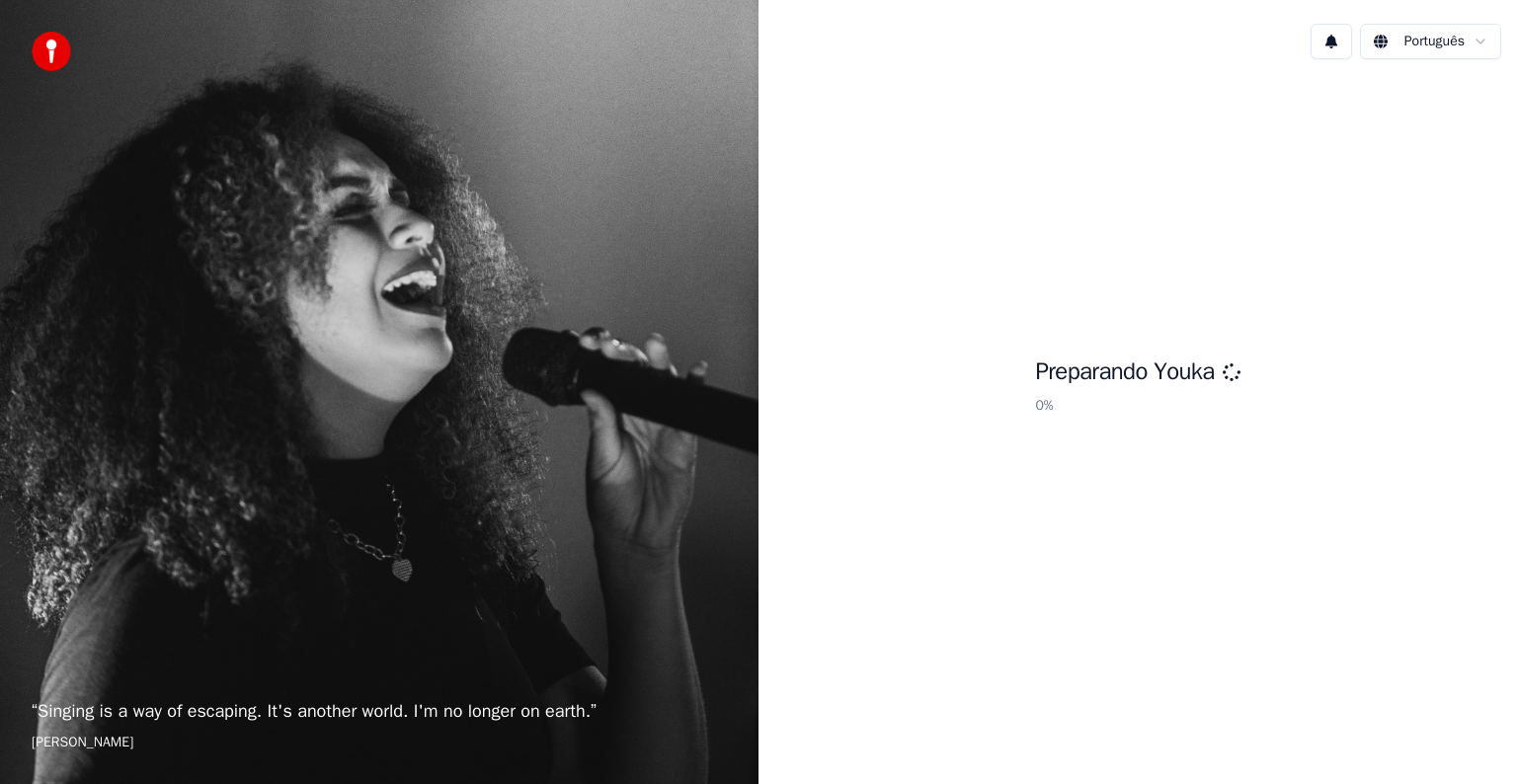 scroll, scrollTop: 0, scrollLeft: 0, axis: both 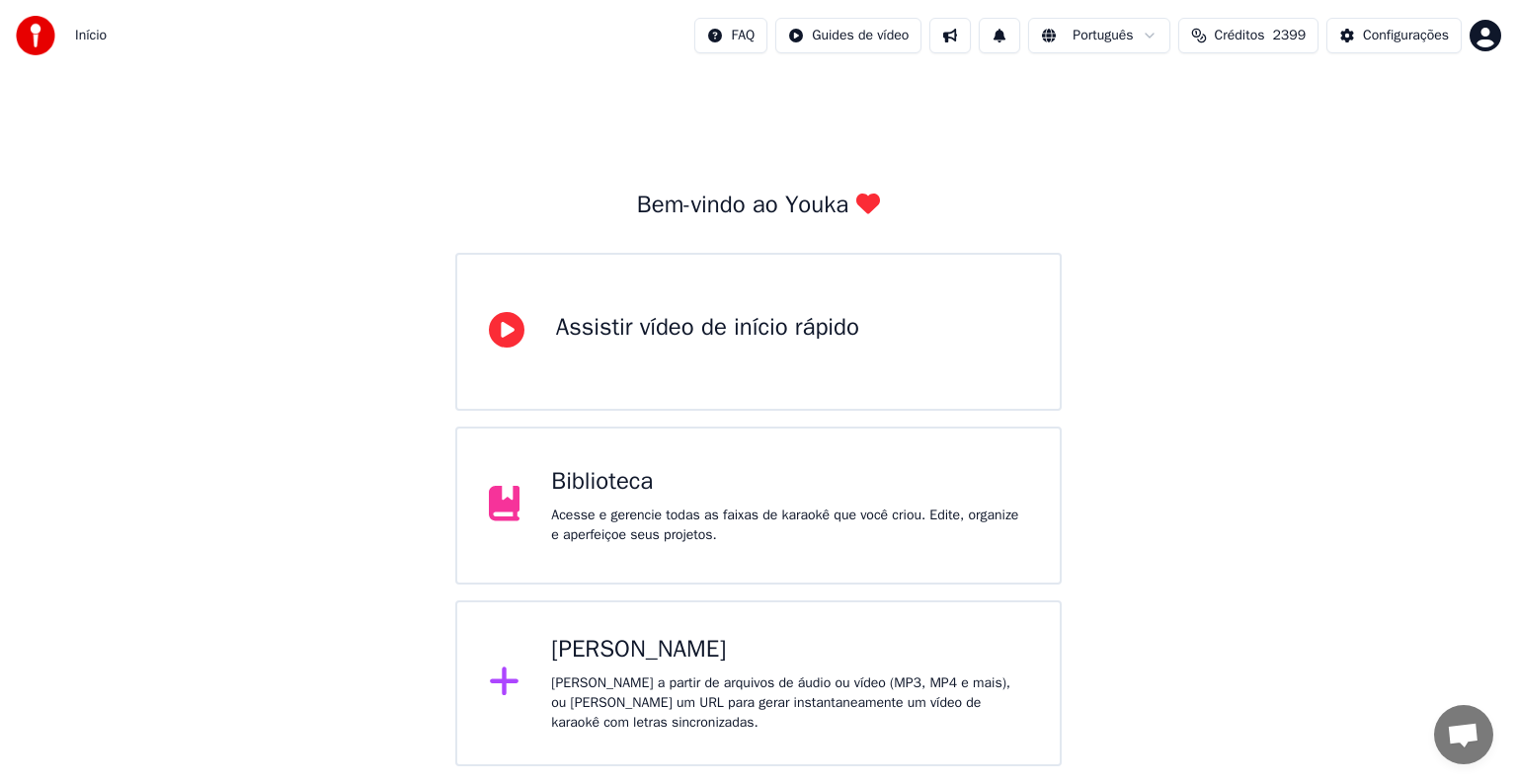 click on "[PERSON_NAME] a partir de arquivos de áudio ou vídeo (MP3, MP4 e mais), ou [PERSON_NAME] um URL para gerar instantaneamente um vídeo de karaokê com letras sincronizadas." at bounding box center (789, 703) 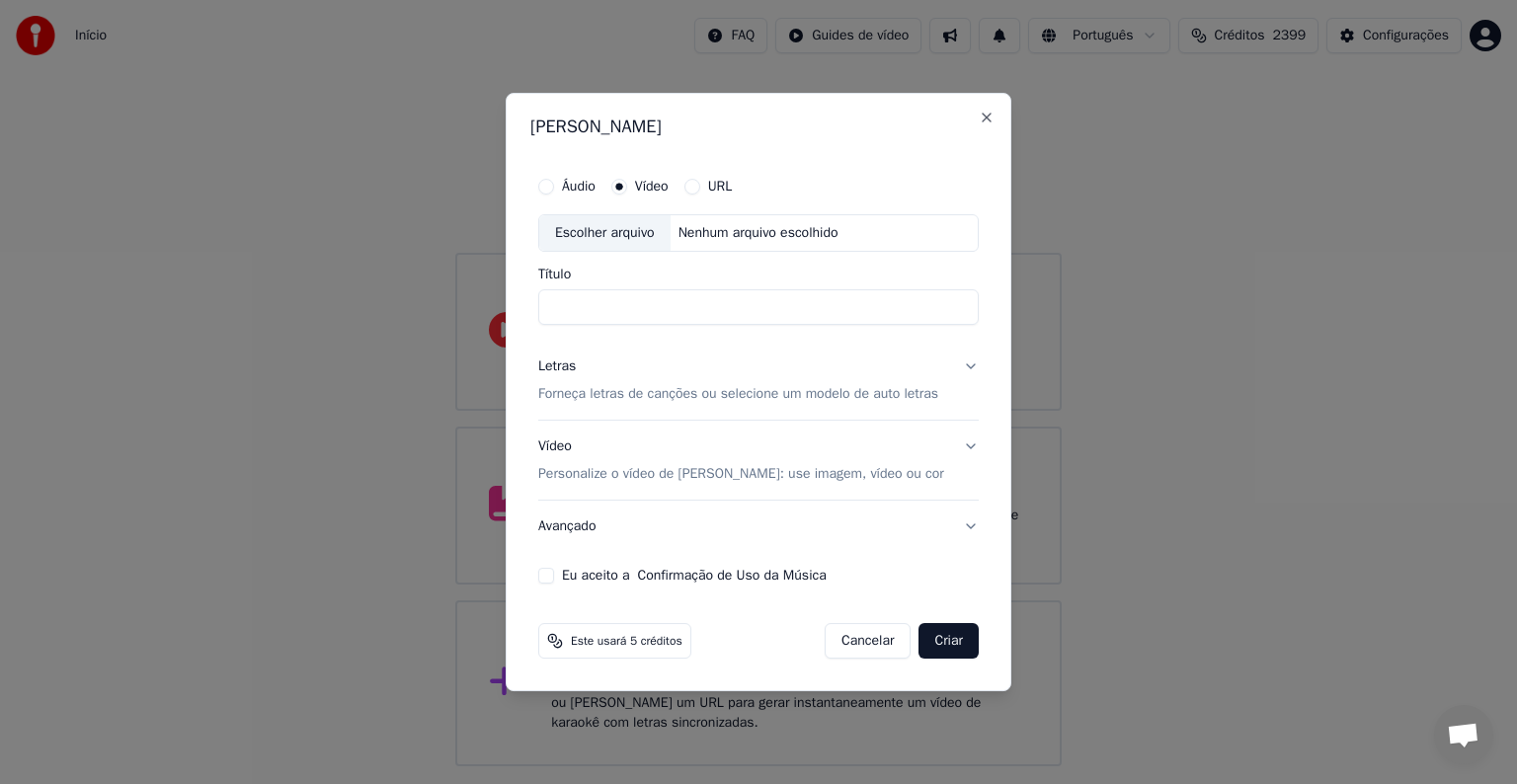 click on "Escolher arquivo" at bounding box center [604, 233] 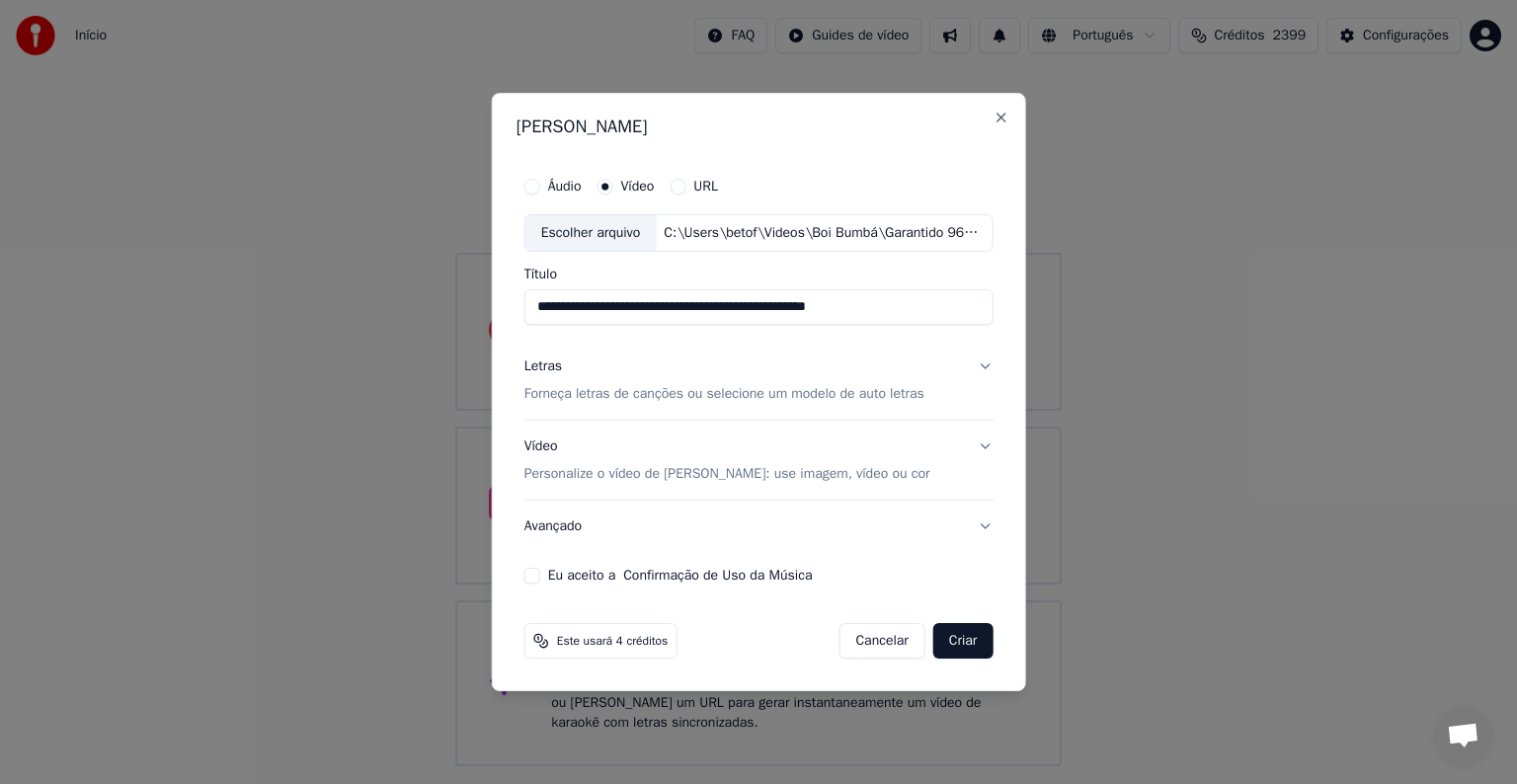 drag, startPoint x: 628, startPoint y: 303, endPoint x: 887, endPoint y: 294, distance: 259.15632 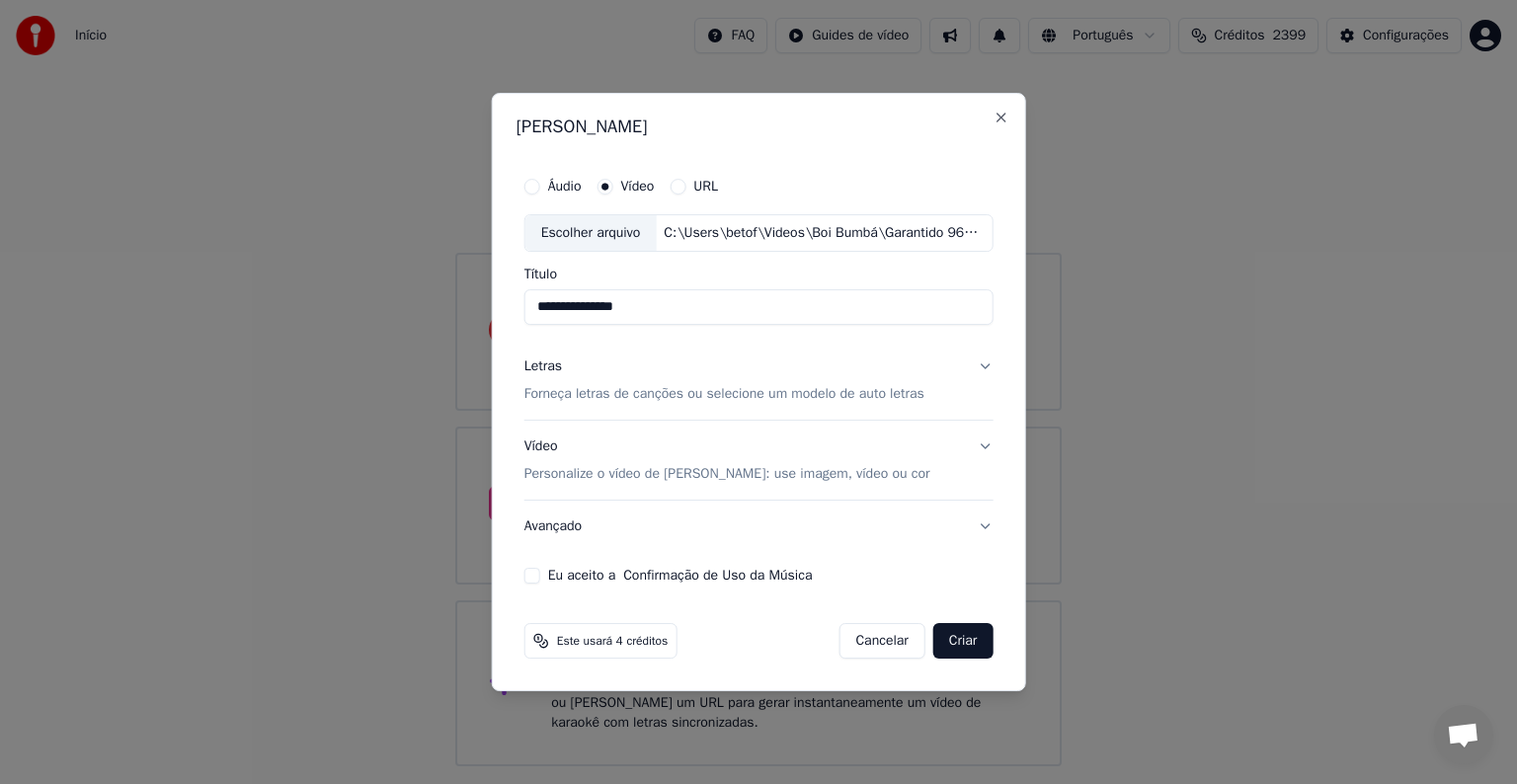 type on "**********" 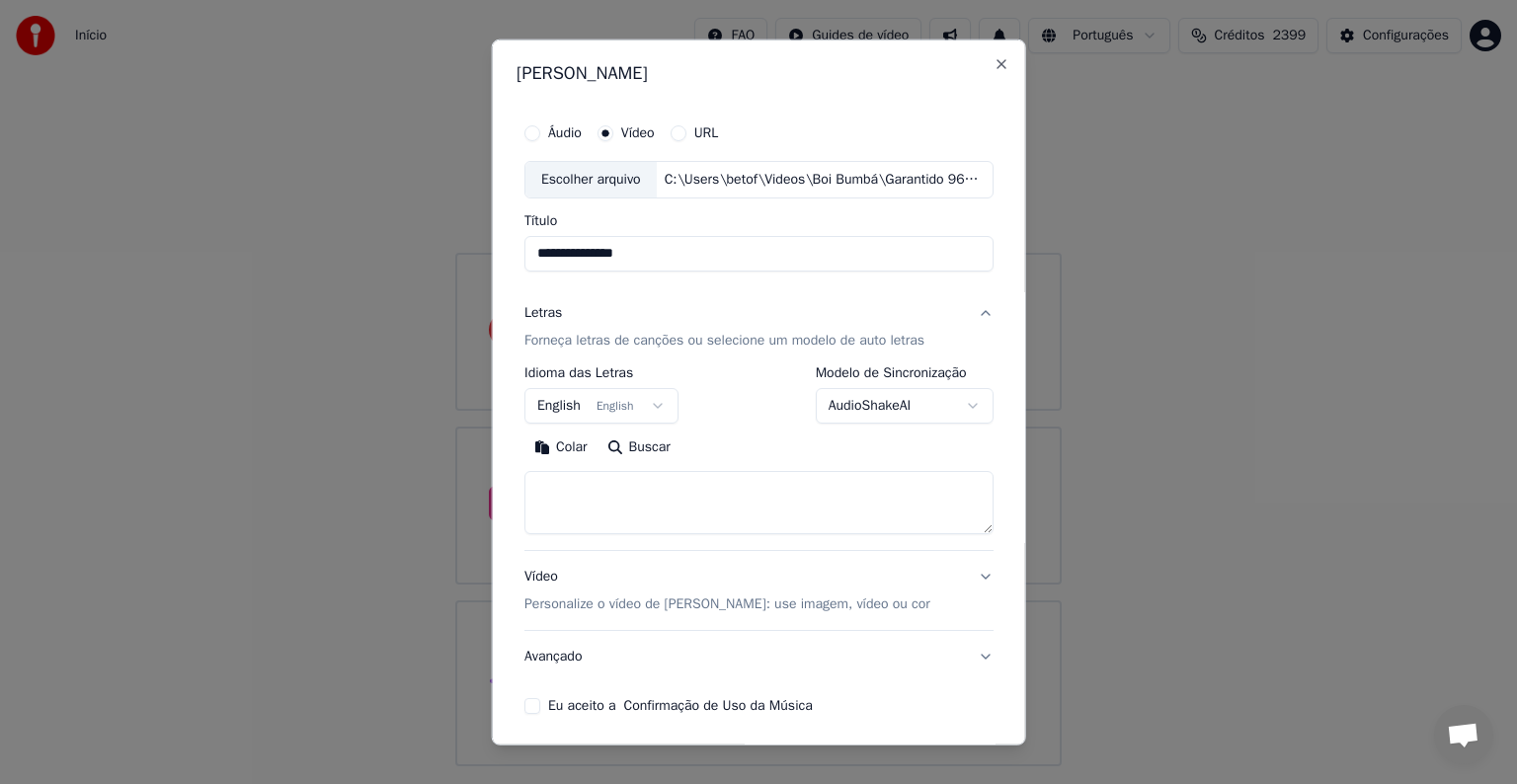 click on "English English" at bounding box center (601, 406) 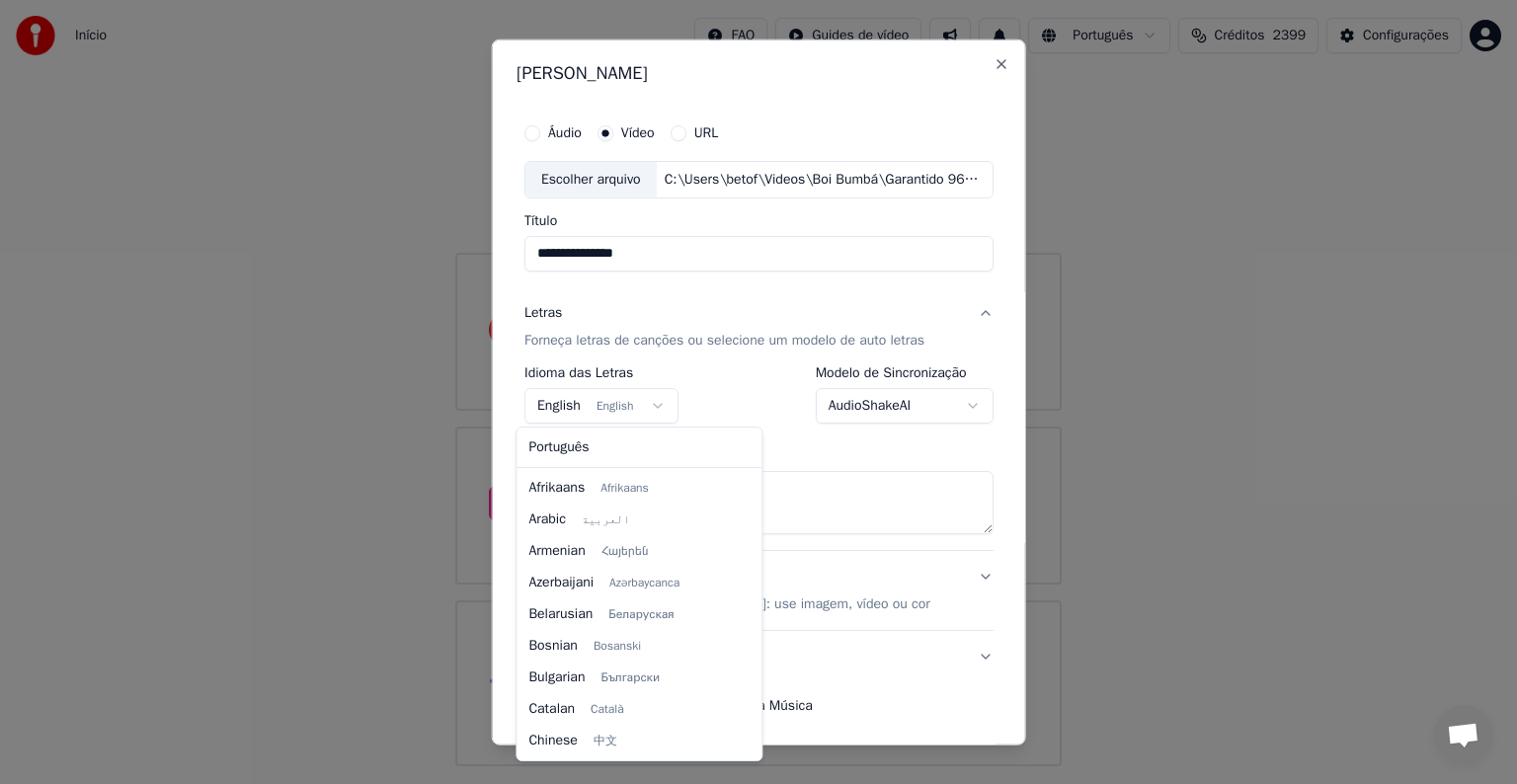 scroll, scrollTop: 158, scrollLeft: 0, axis: vertical 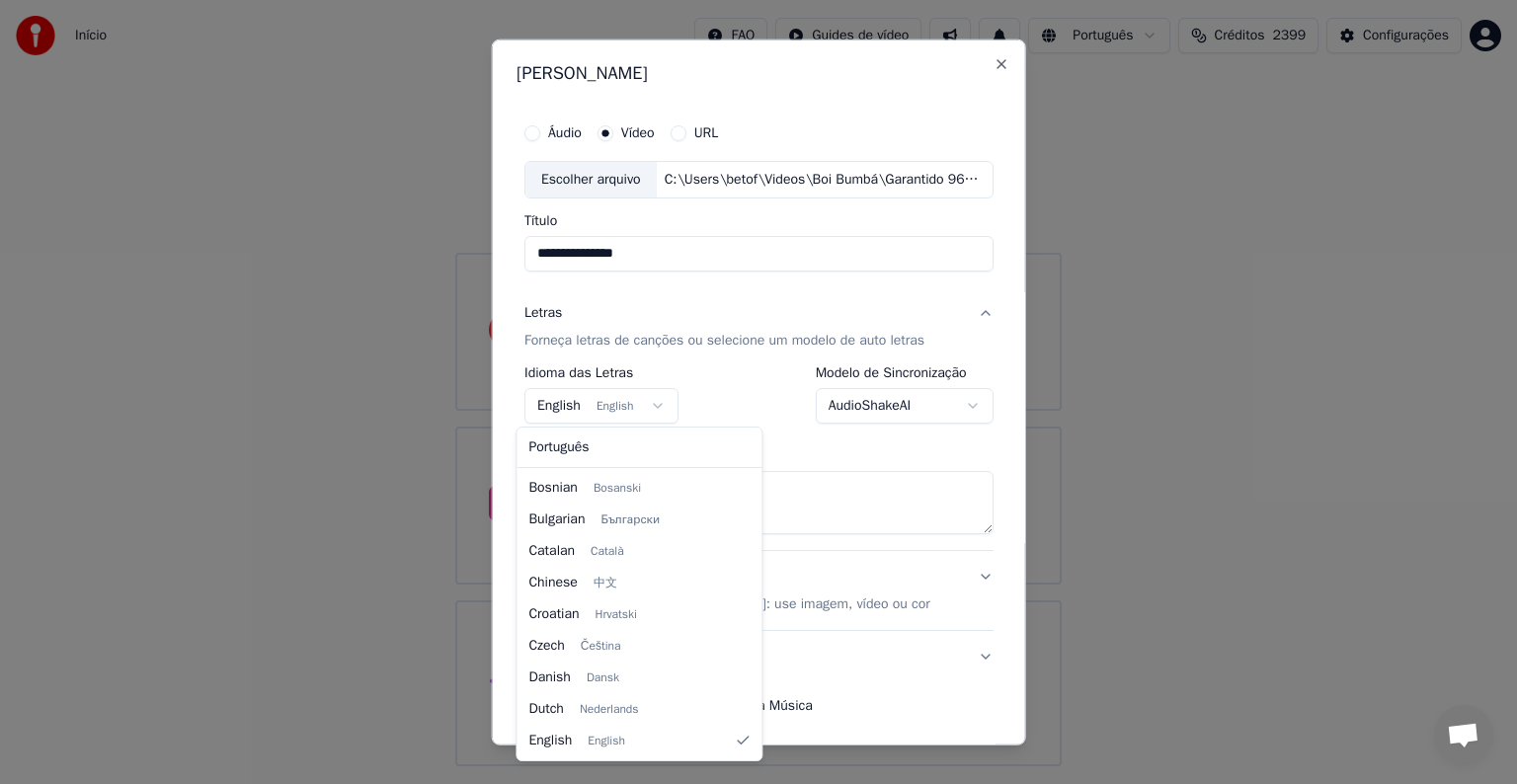 select on "**" 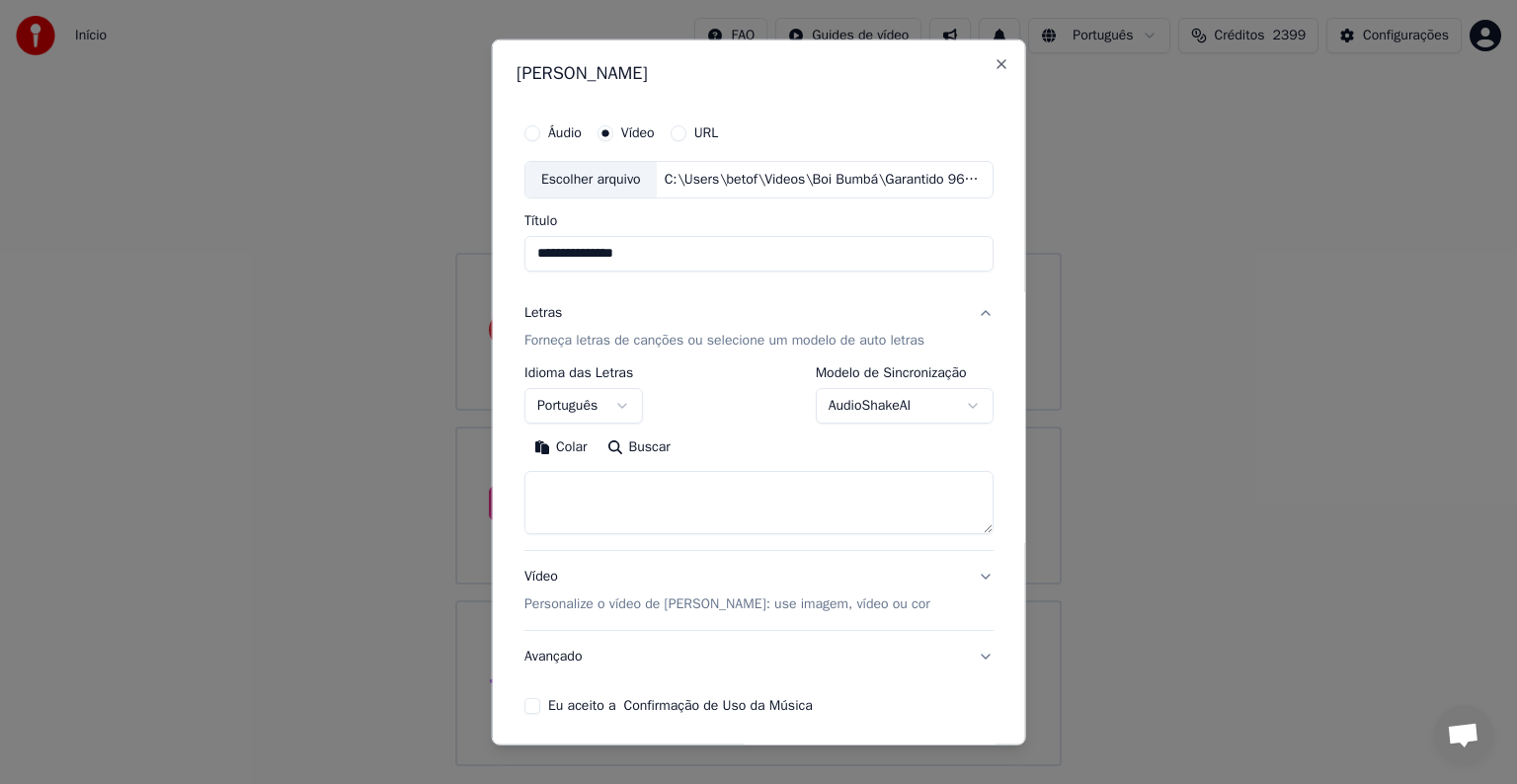click on "Colar" at bounding box center (561, 447) 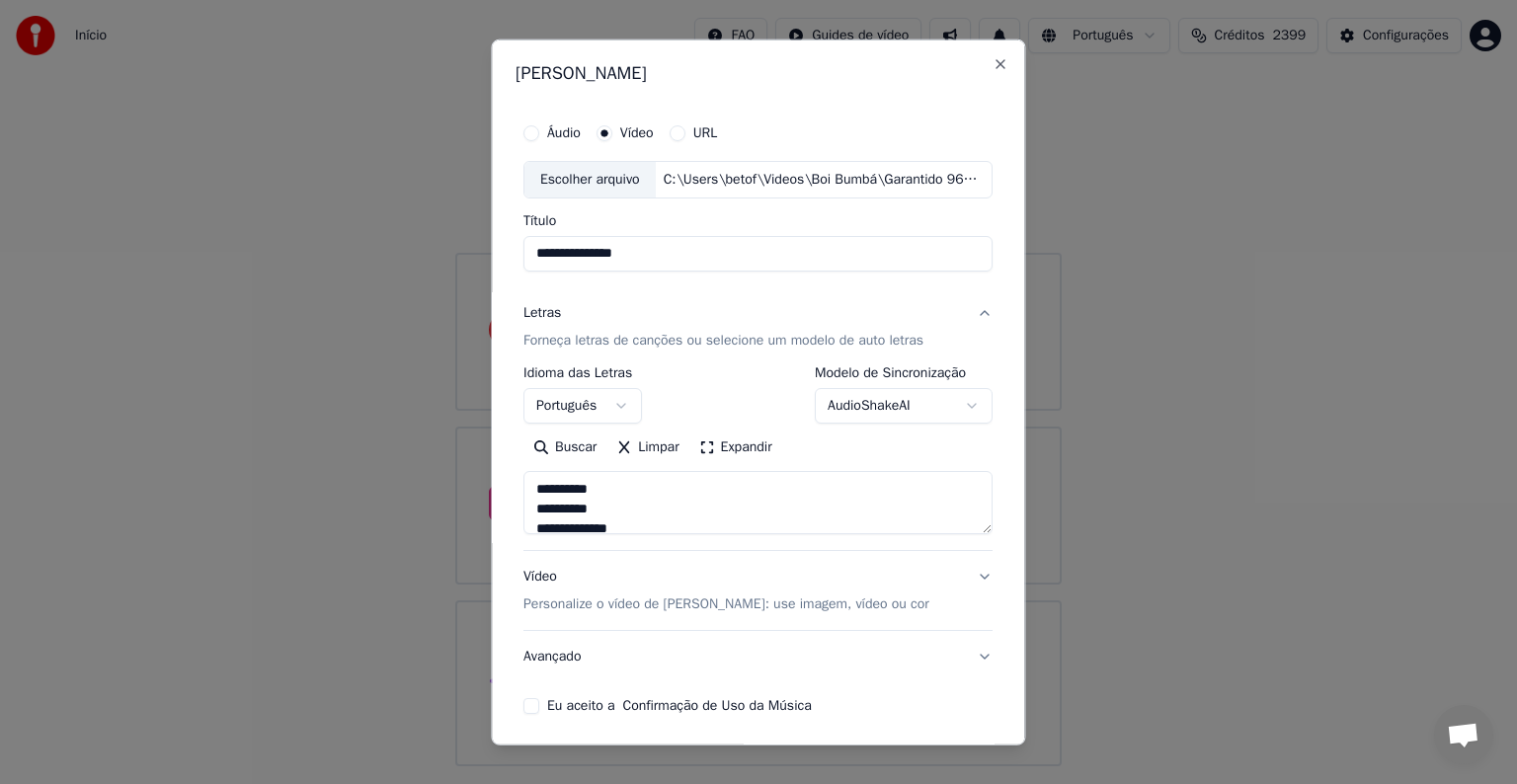 click on "Personalize o vídeo de [PERSON_NAME]: use imagem, vídeo ou cor" at bounding box center [726, 604] 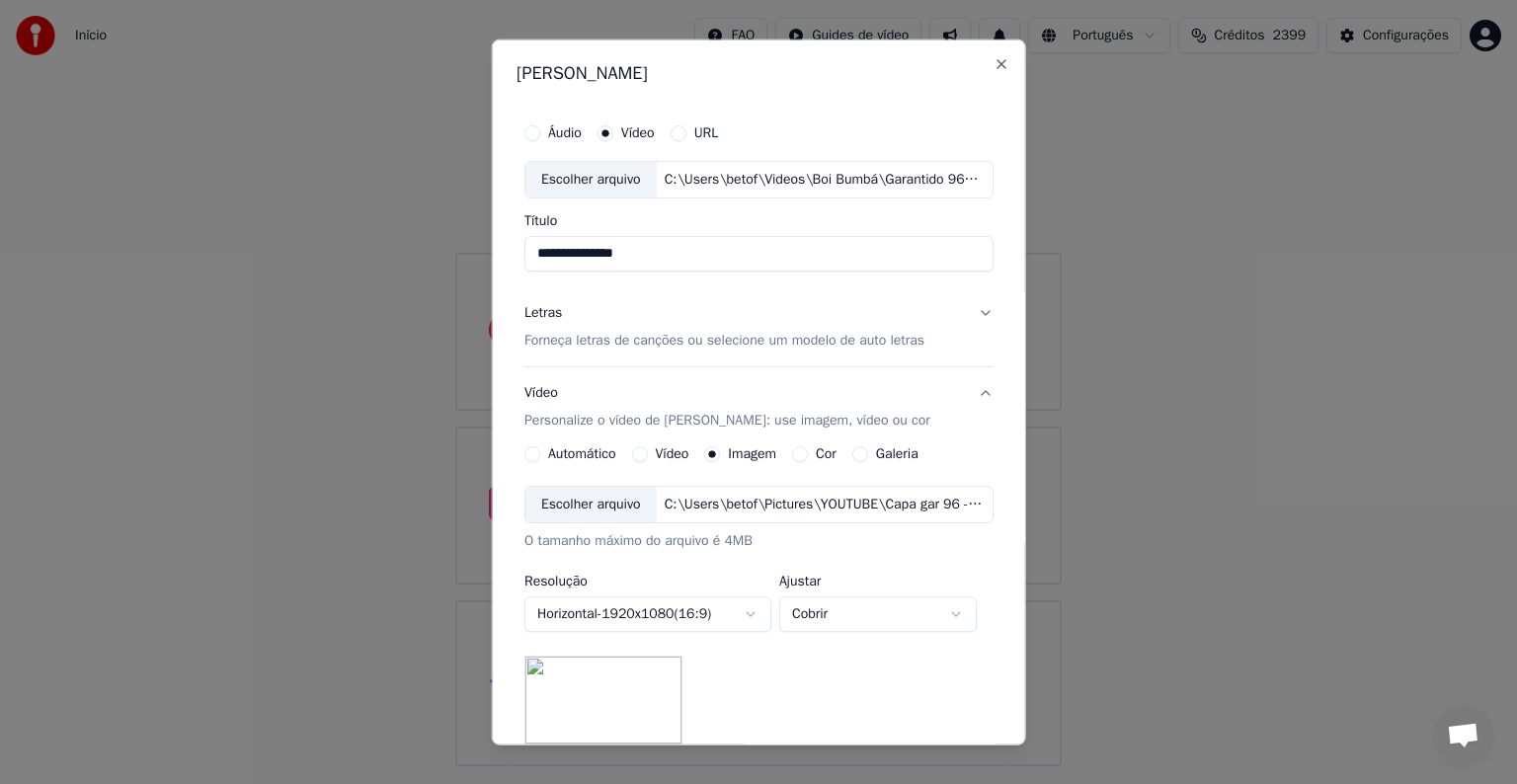 click on "Vídeo Personalize o vídeo de karaokê: use imagem, vídeo ou cor" at bounding box center (758, 407) 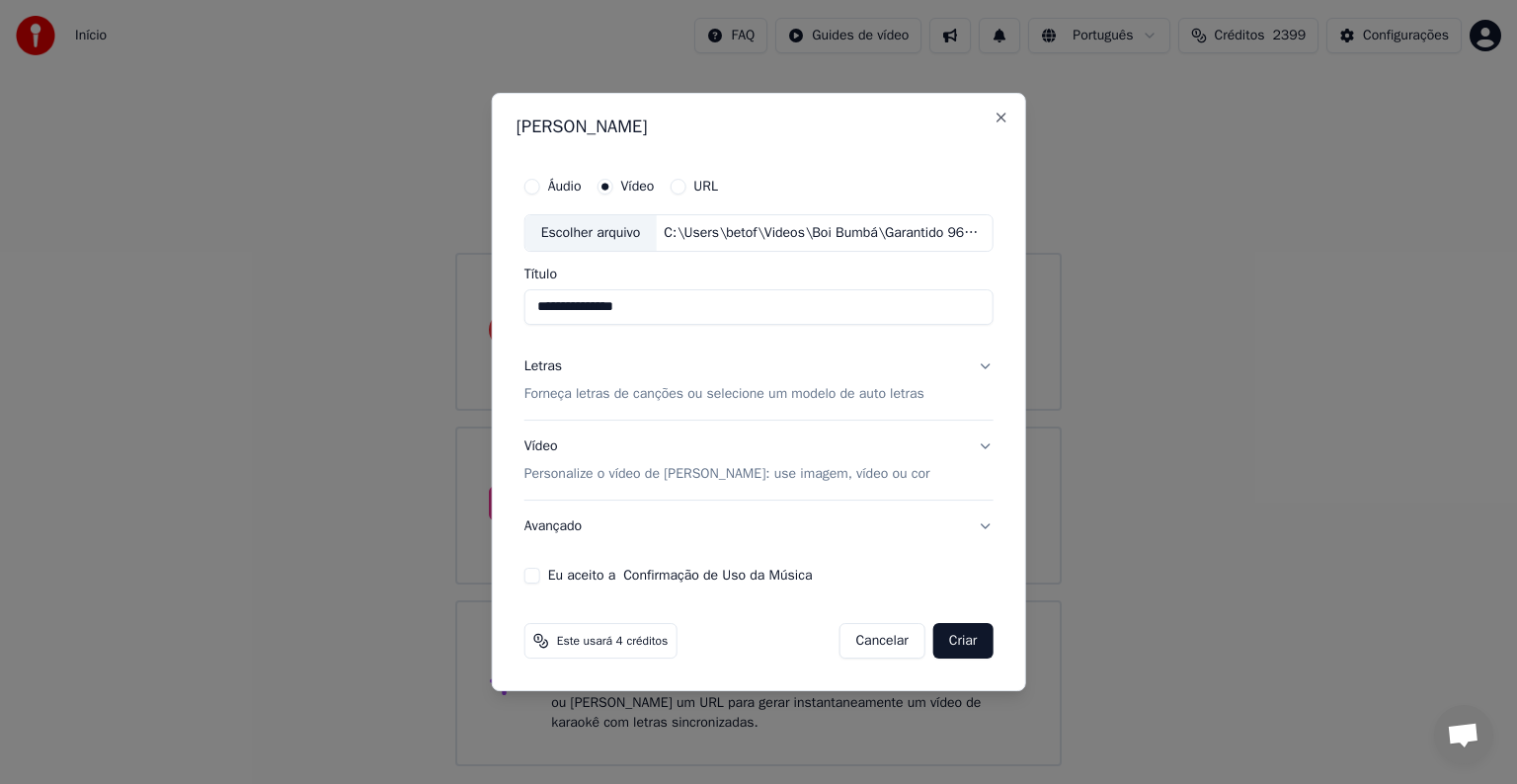 click on "Avançado" at bounding box center [758, 526] 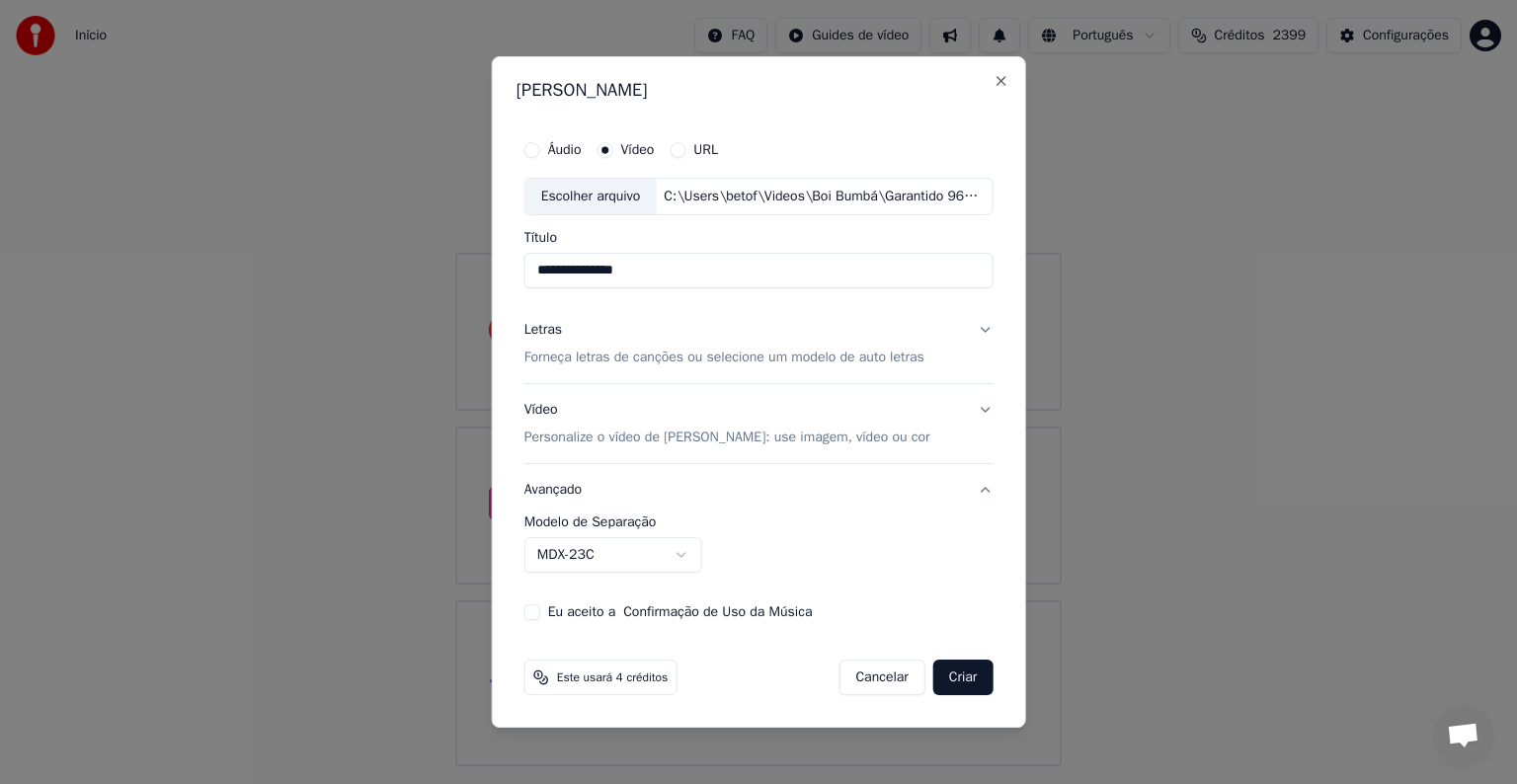click on "**********" at bounding box center [758, 383] 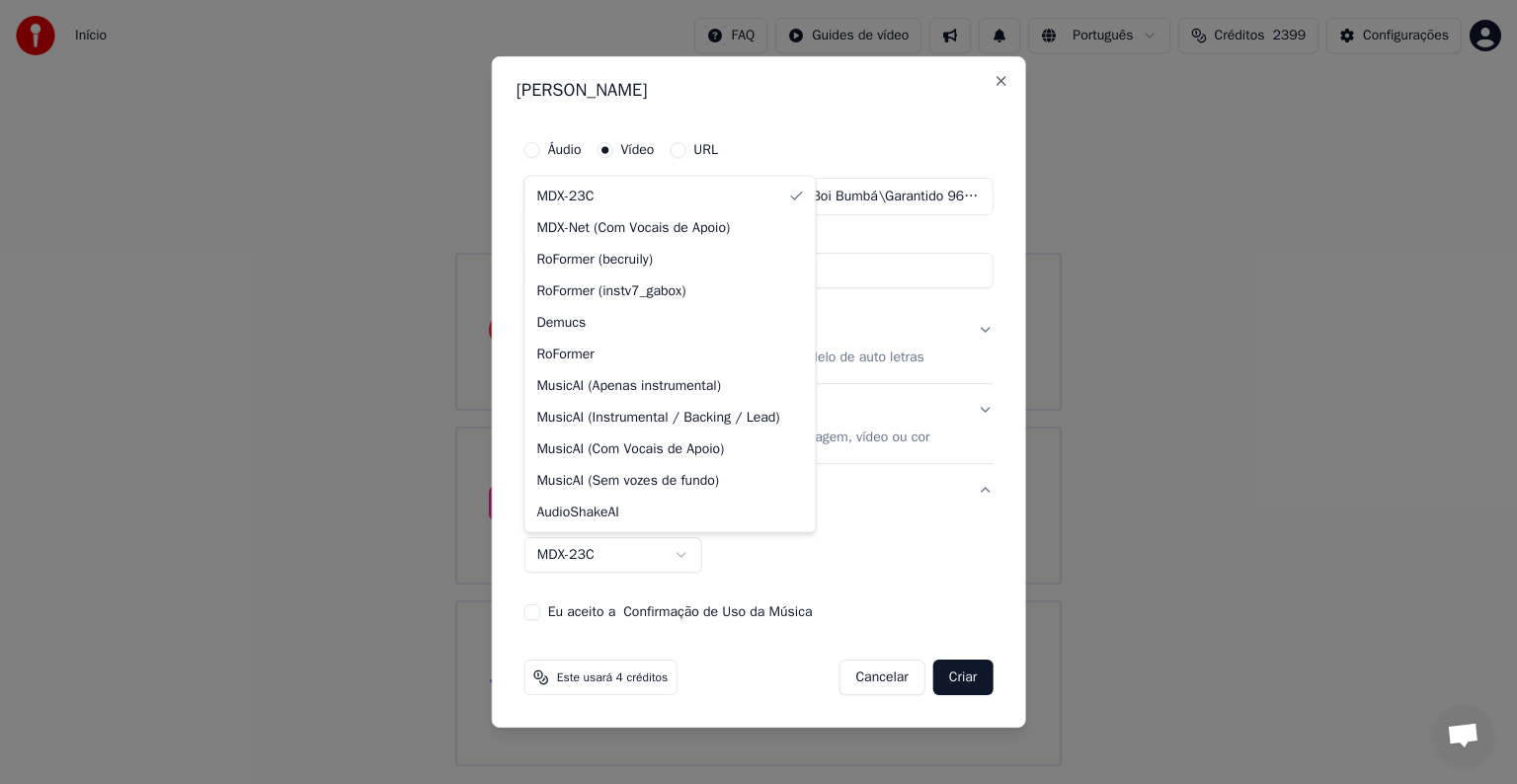 select on "**********" 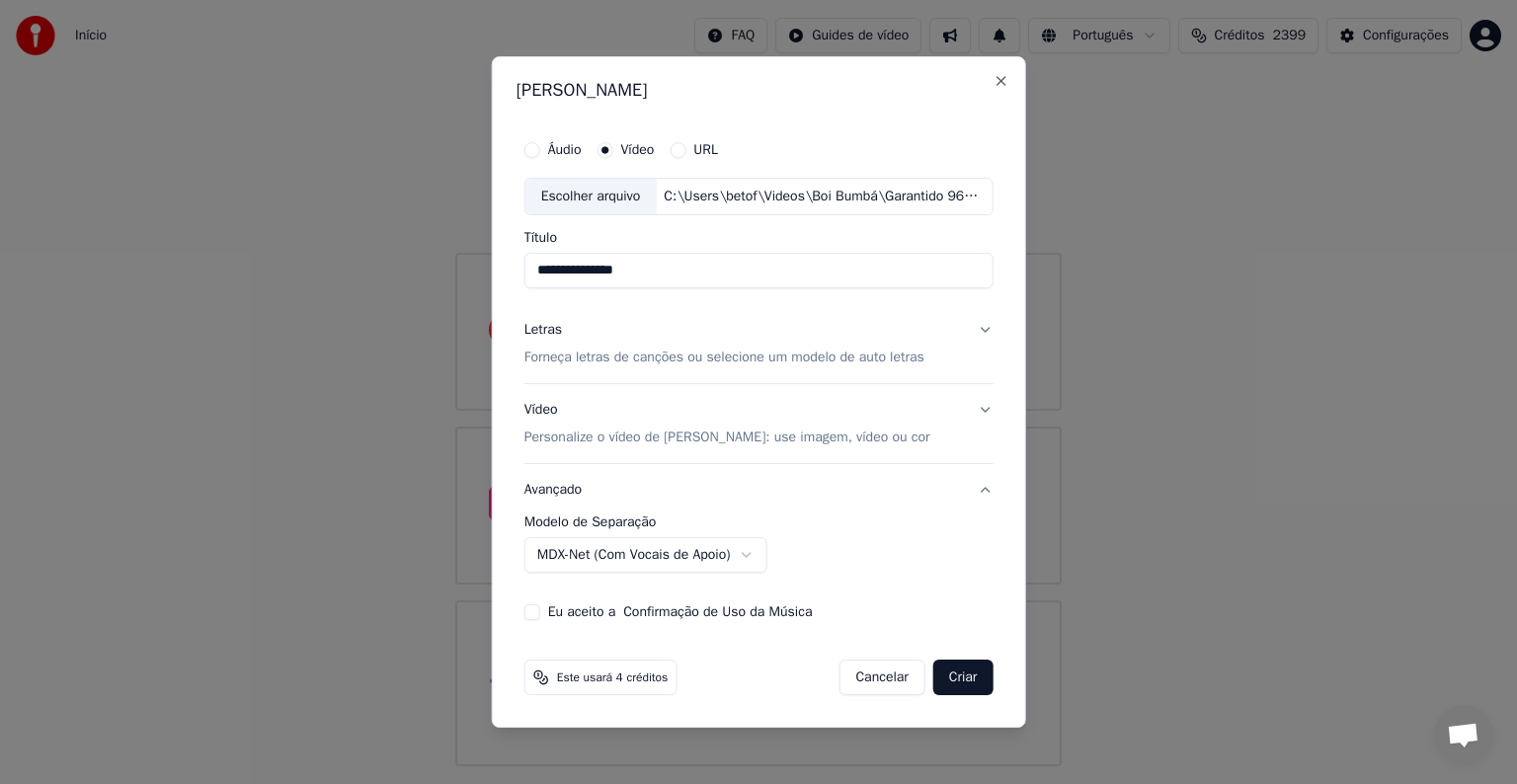 click on "Eu aceito a   Confirmação de Uso da Música" at bounding box center (680, 612) 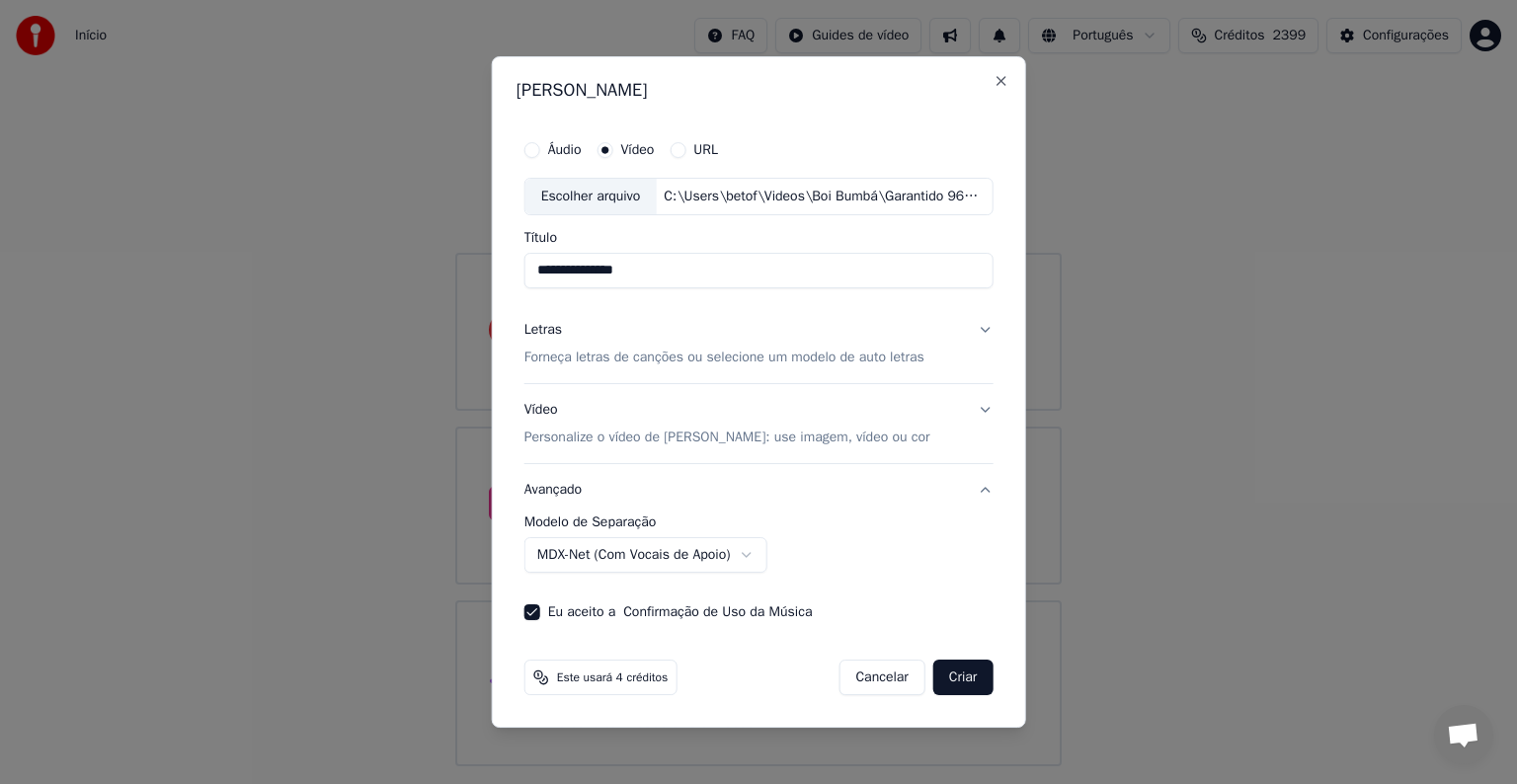 click on "Forneça letras de canções ou selecione um modelo de auto letras" at bounding box center [724, 357] 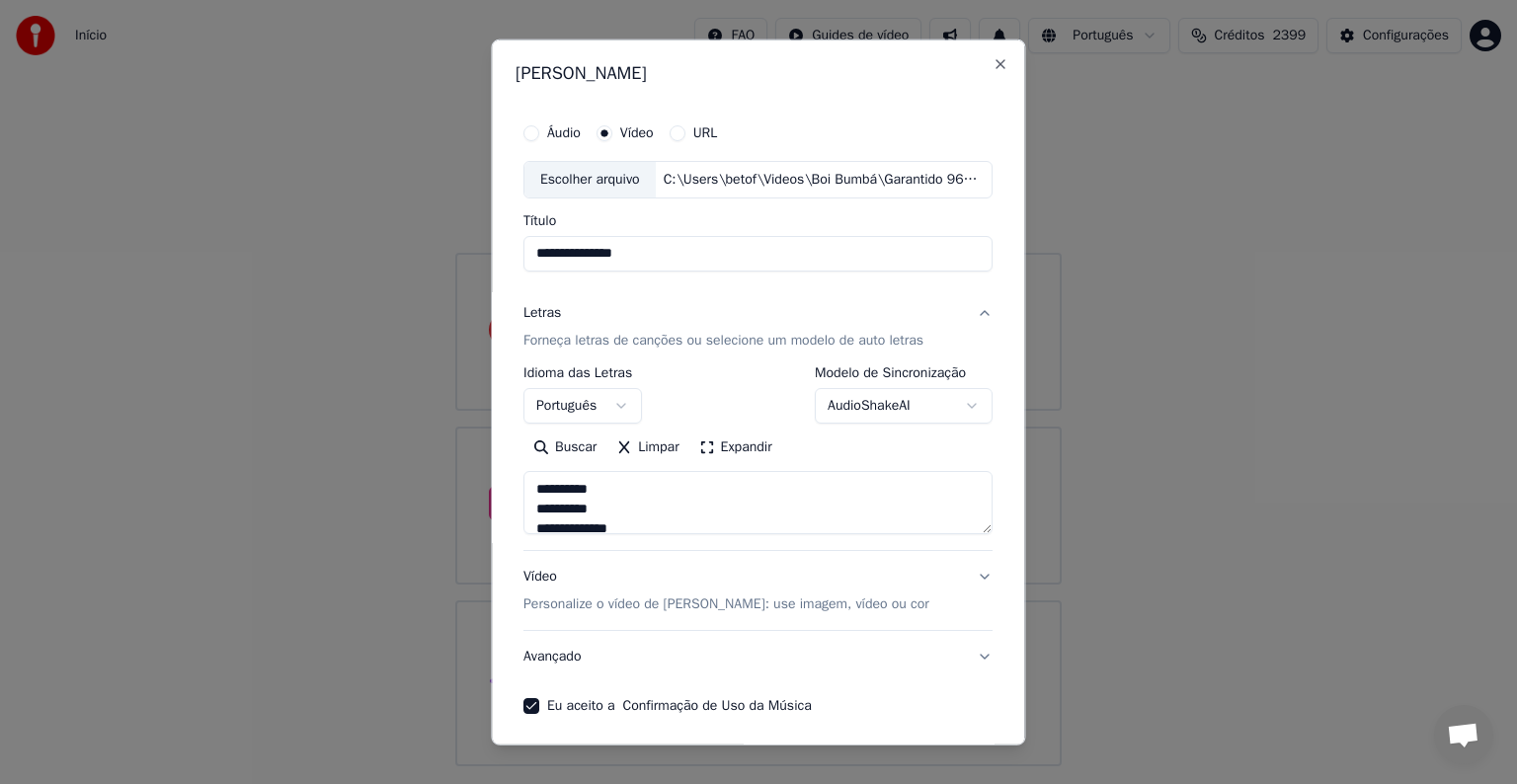 click on "Letras Forneça letras de canções ou selecione um modelo de auto letras" at bounding box center (758, 327) 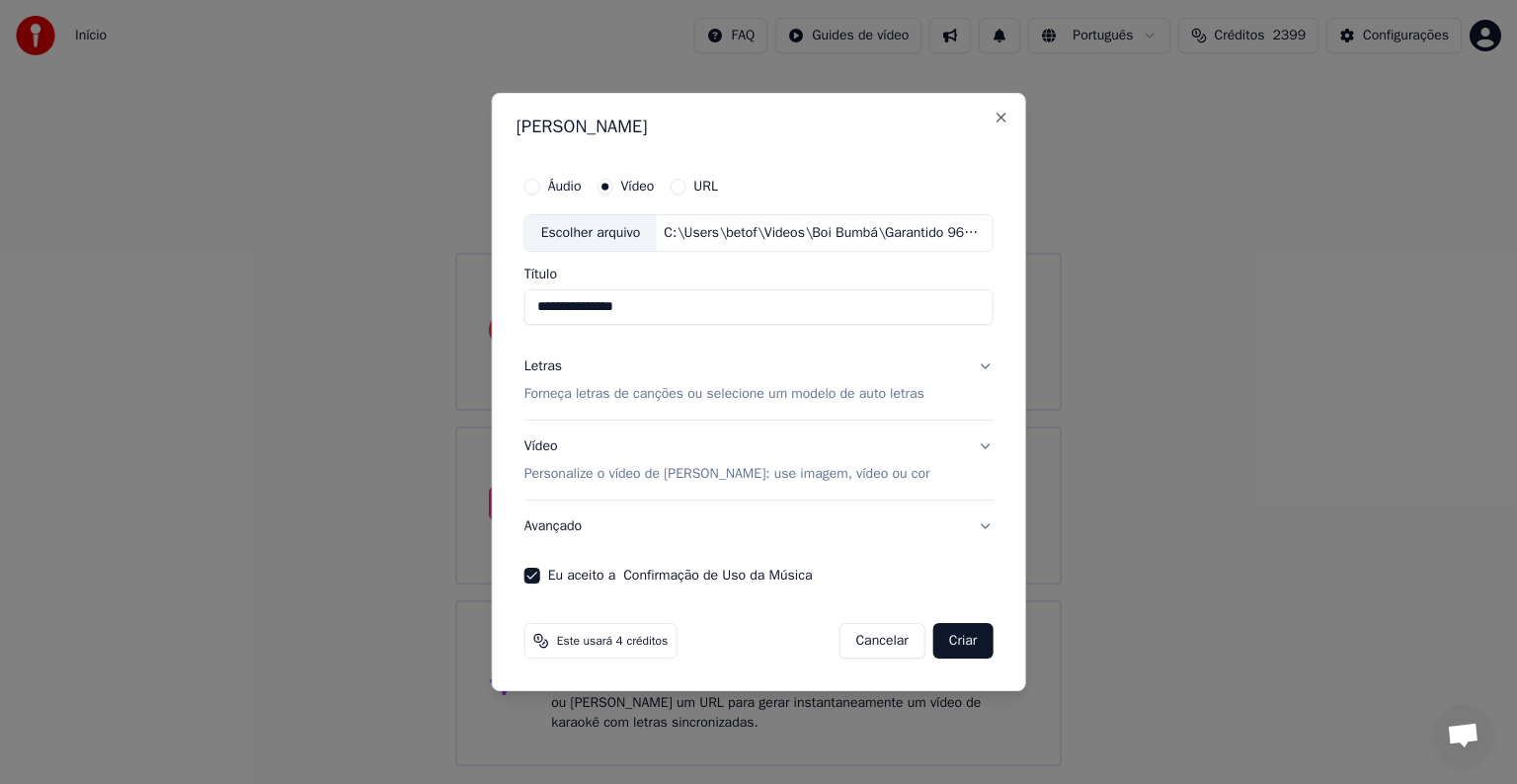 click on "Criar" at bounding box center (963, 641) 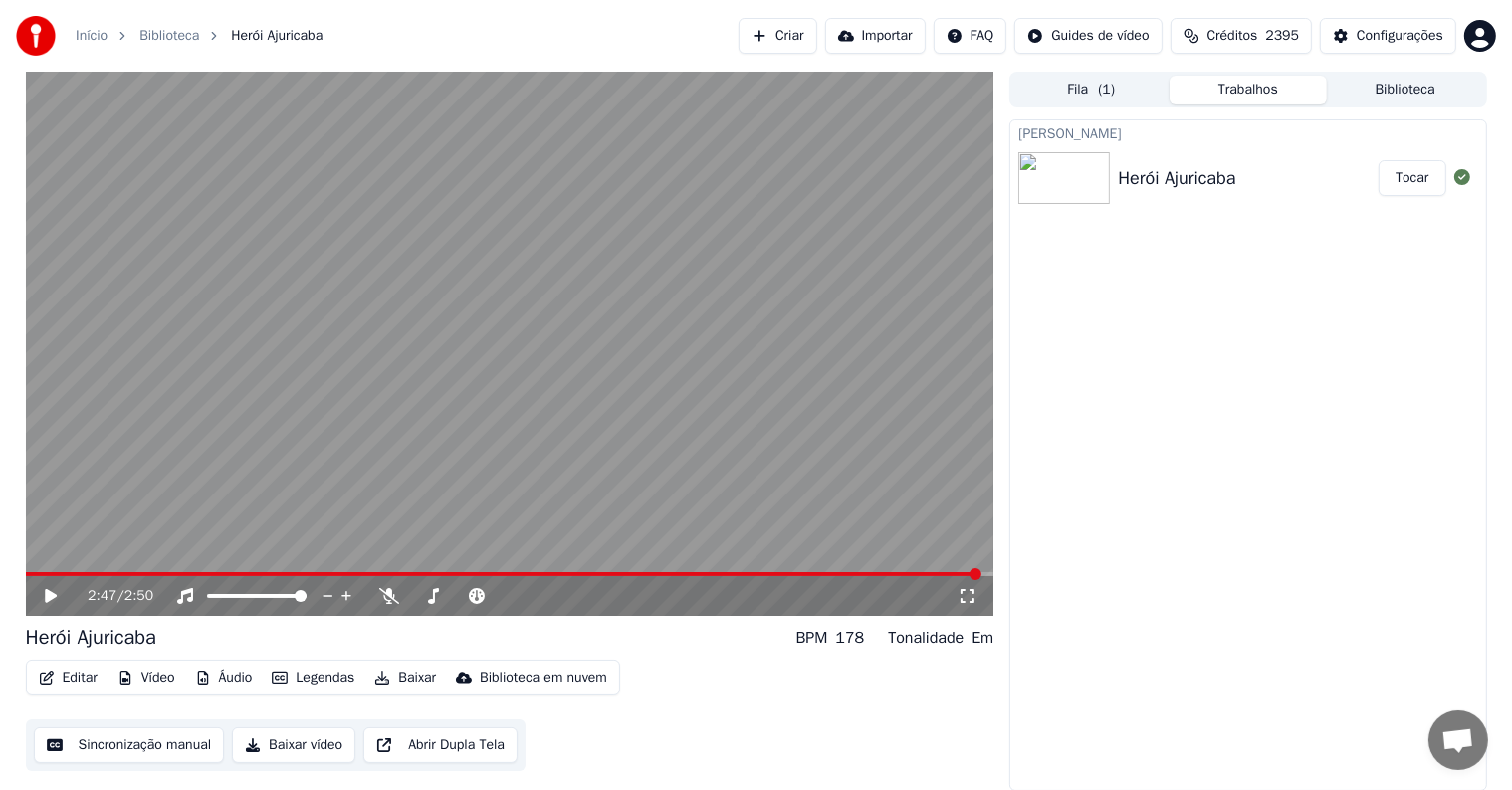 click on "Criar" at bounding box center [777, 36] 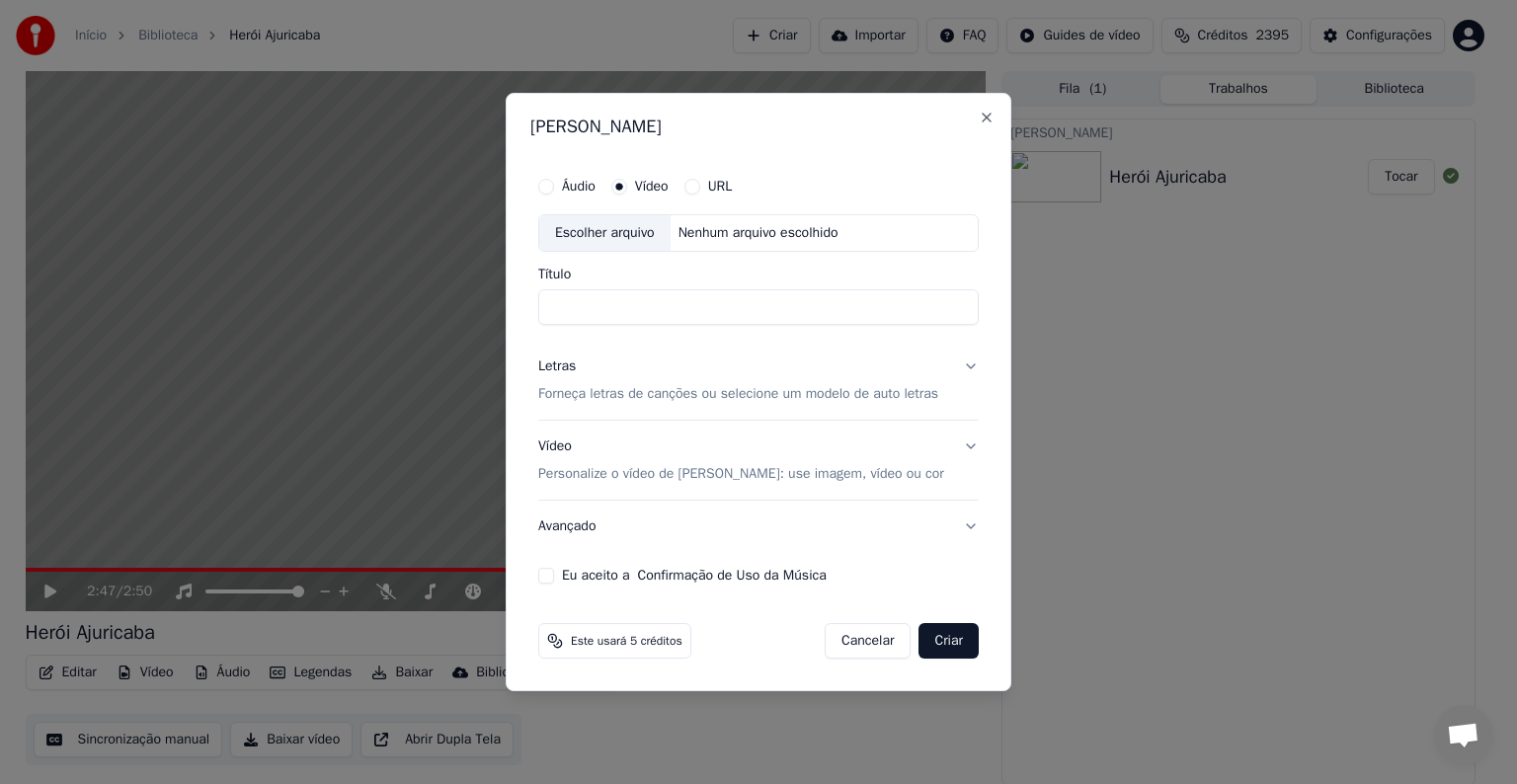 click on "Escolher arquivo" at bounding box center [604, 233] 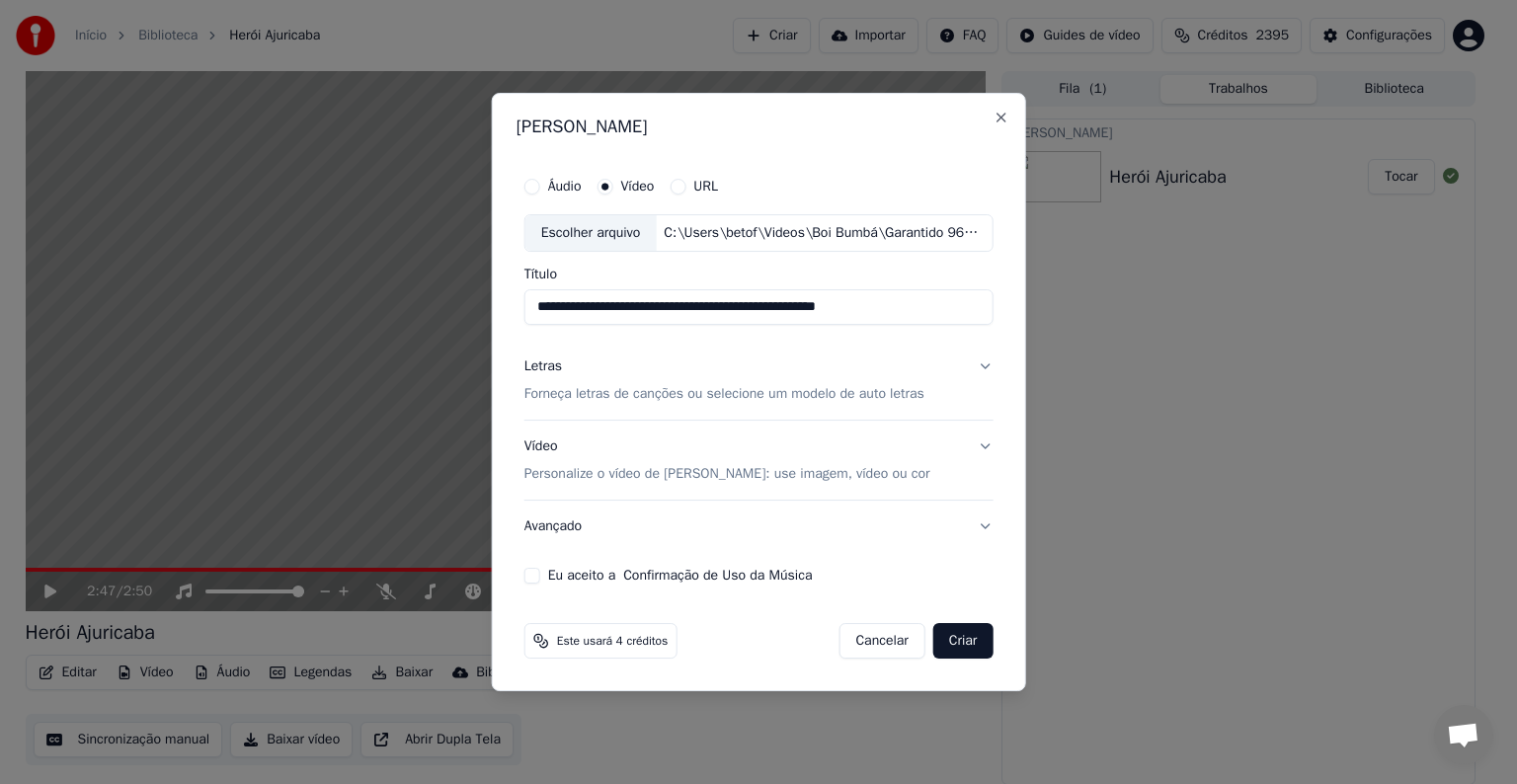 click on "**********" at bounding box center [758, 375] 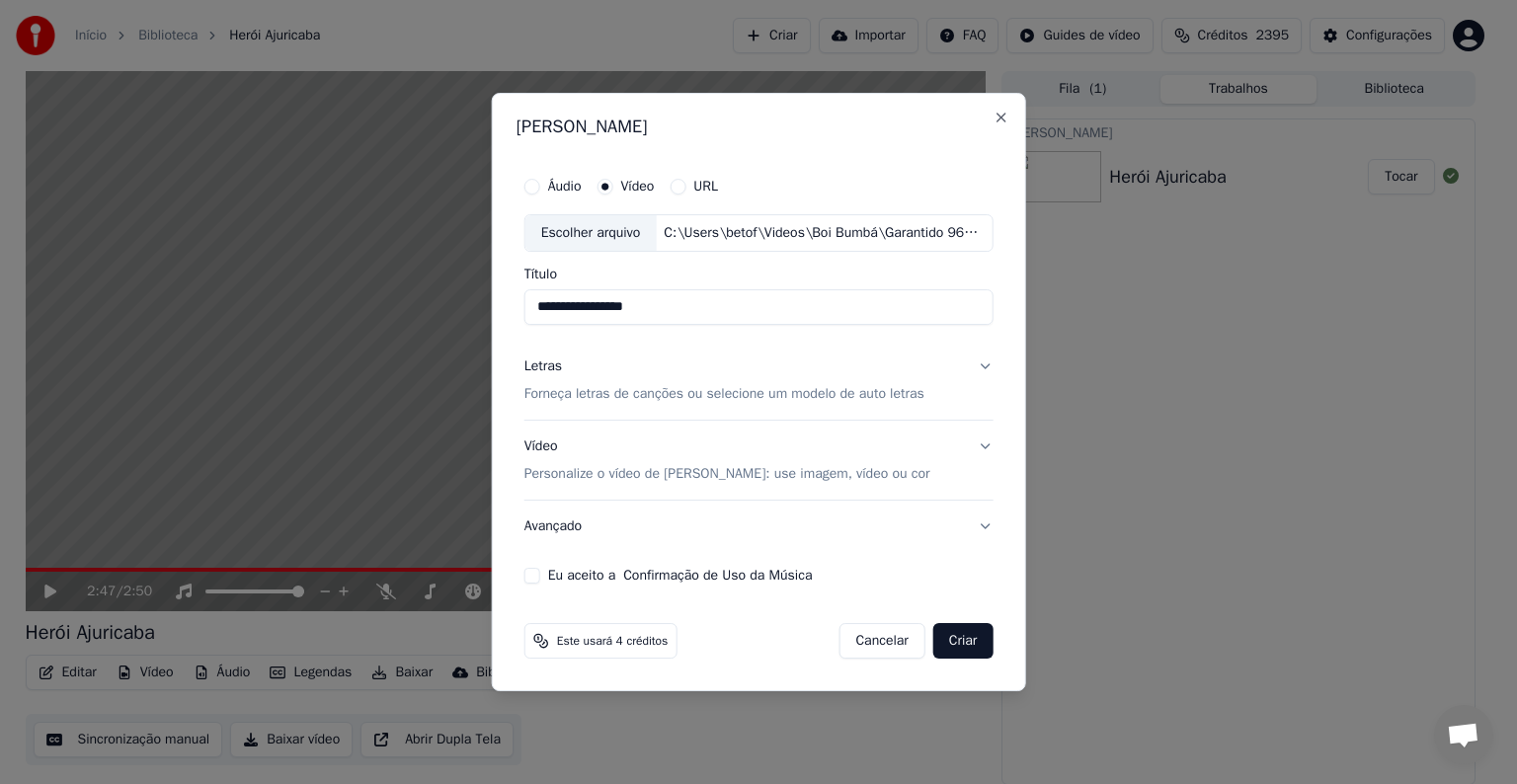 type on "**********" 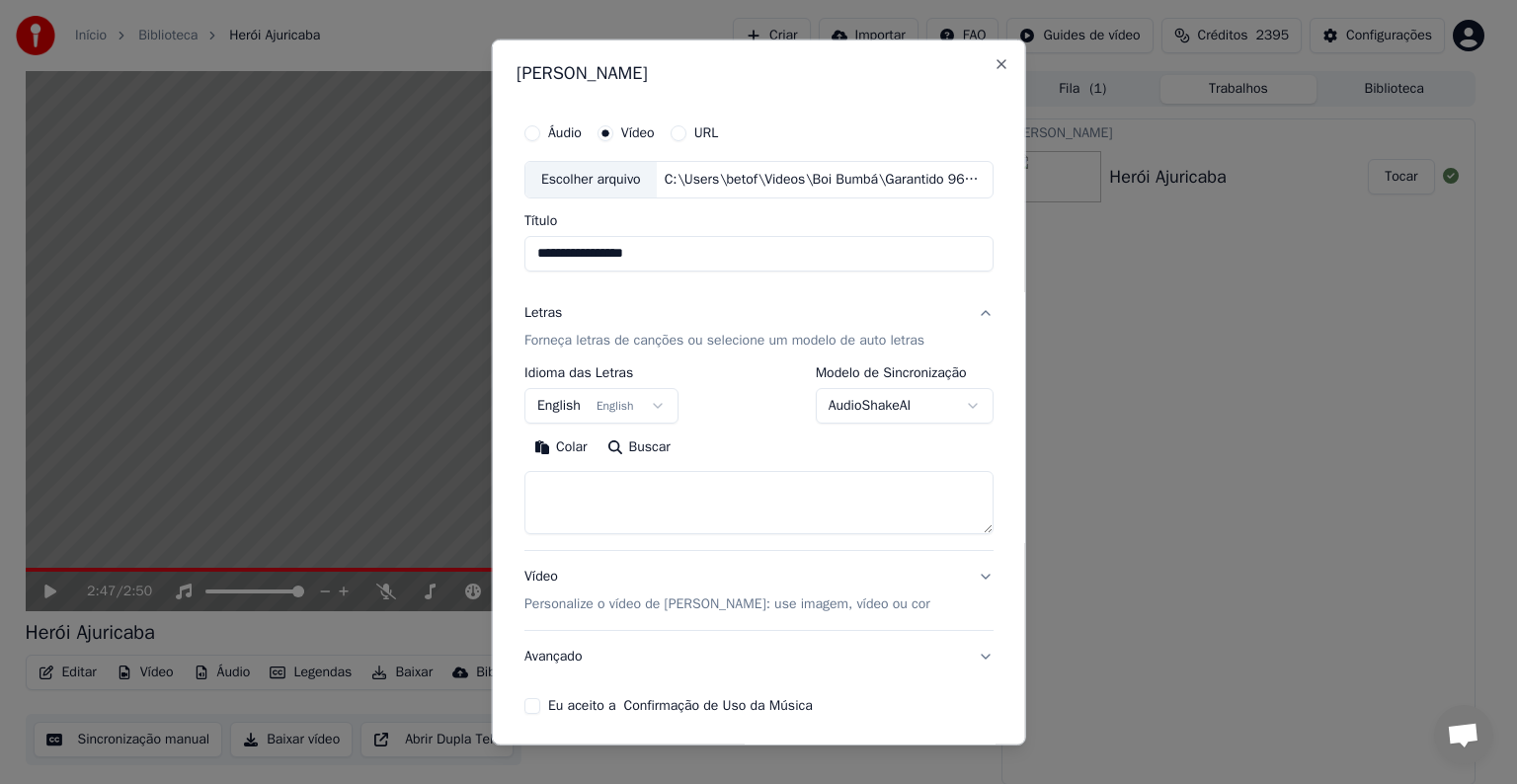click on "English English" at bounding box center (601, 406) 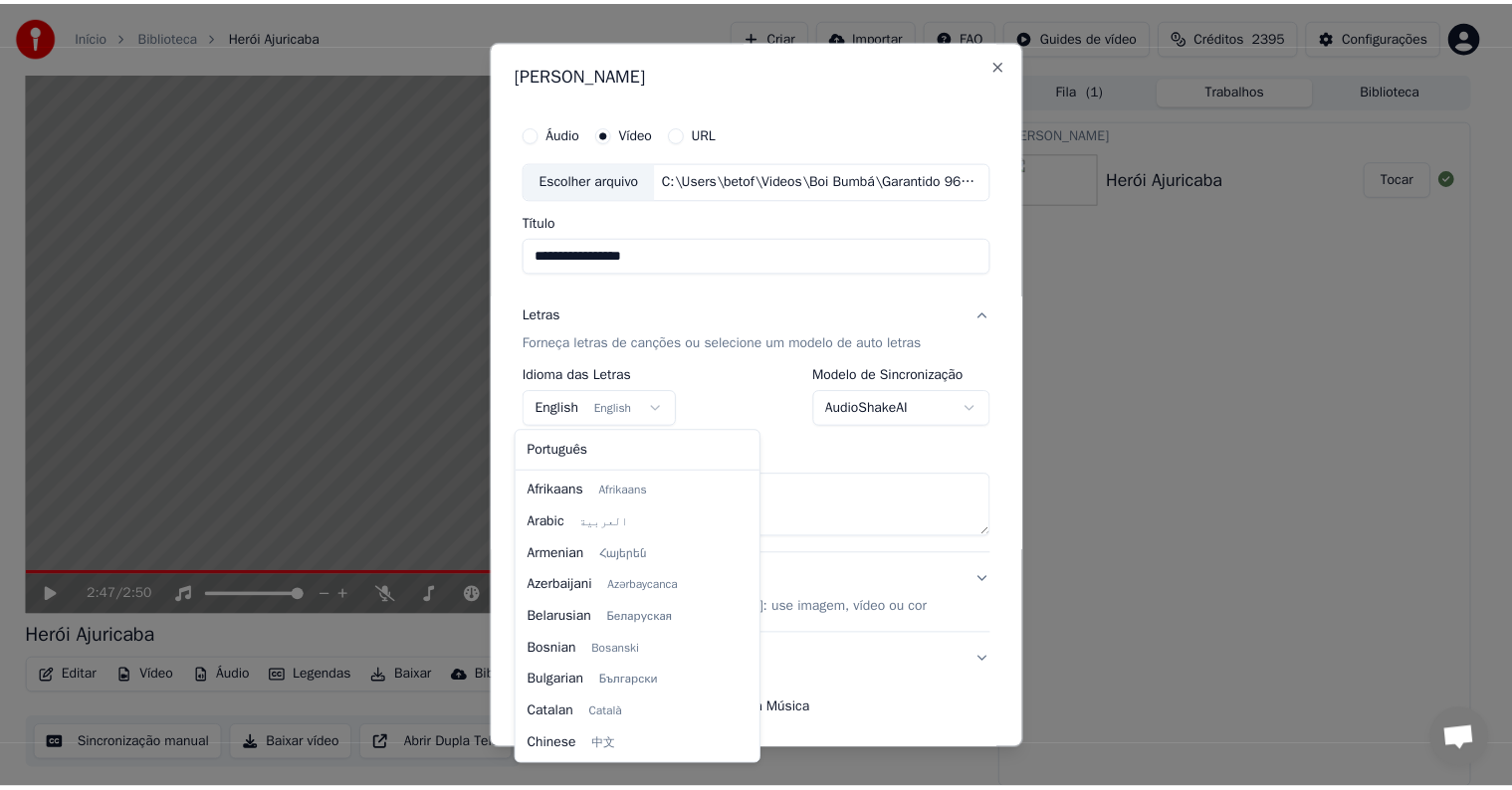 scroll, scrollTop: 159, scrollLeft: 0, axis: vertical 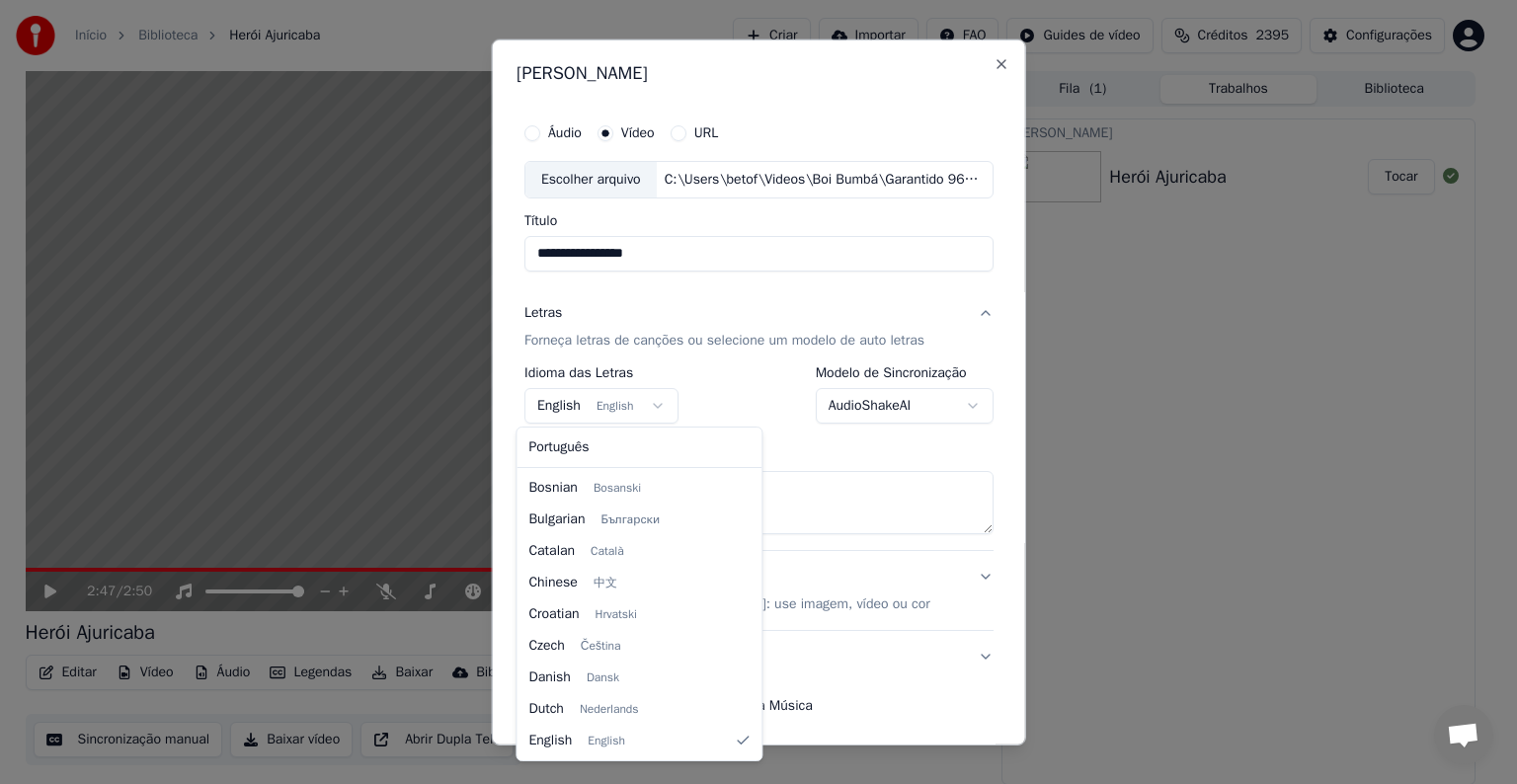 select on "**" 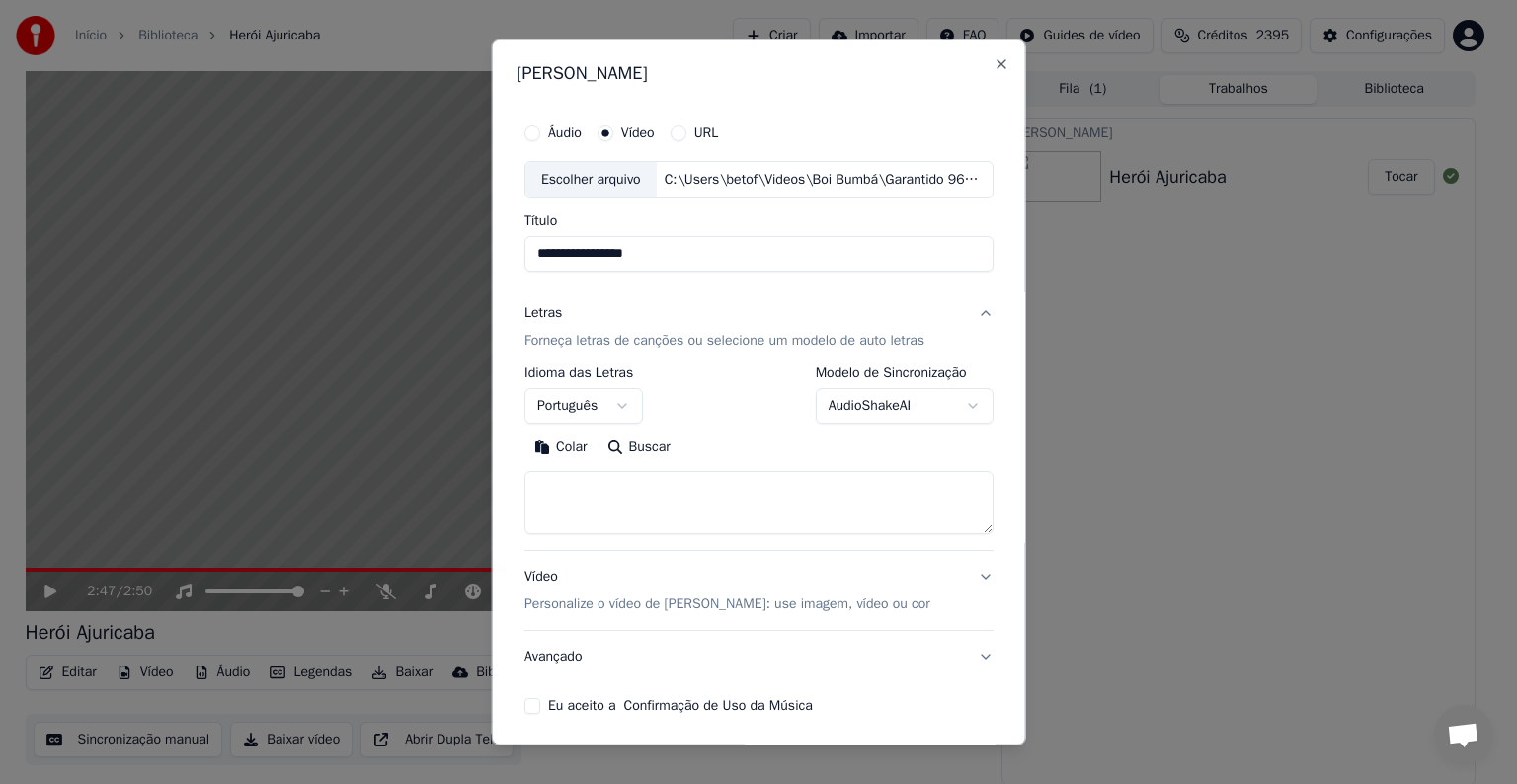 click on "Colar" at bounding box center (561, 447) 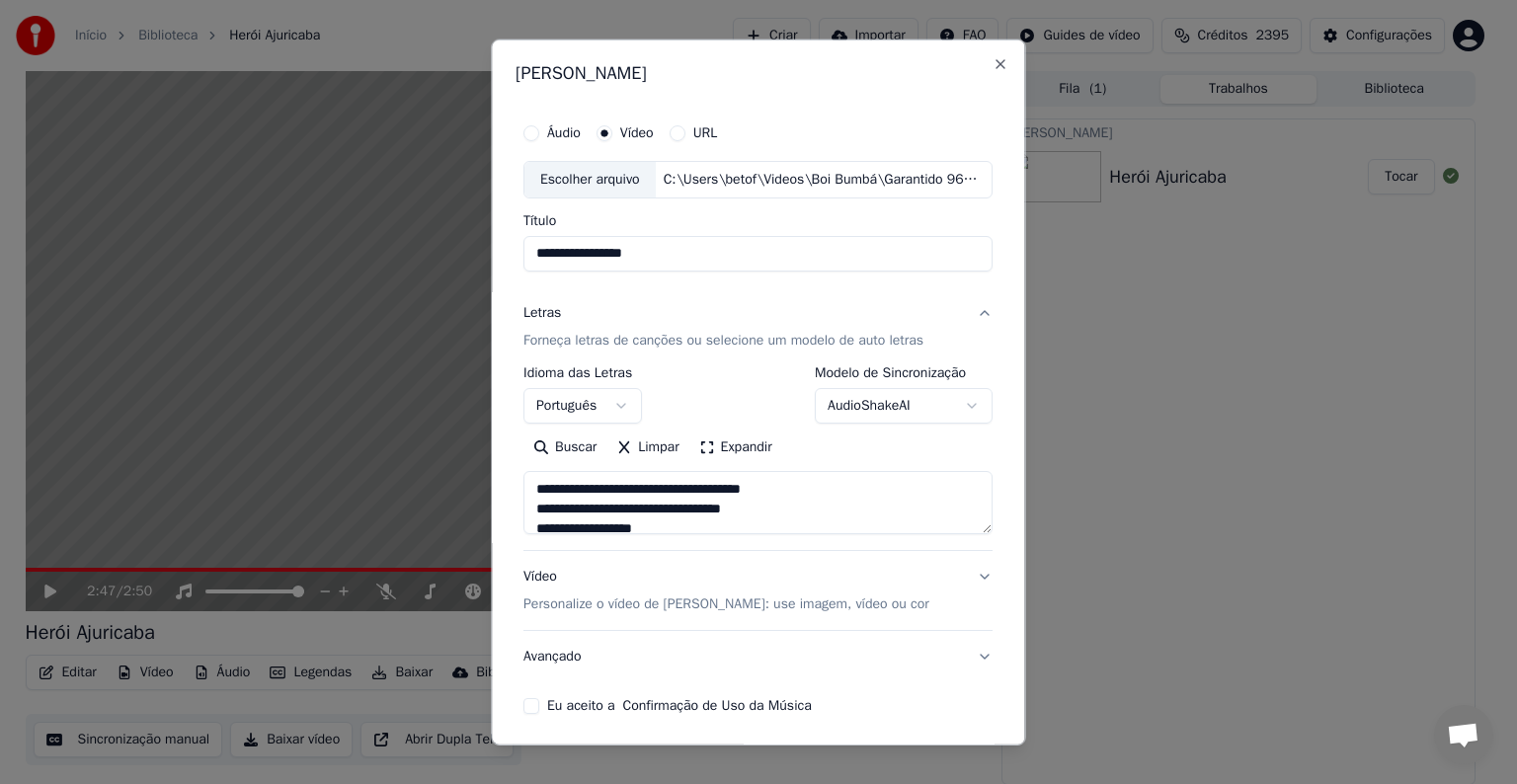 click on "Personalize o vídeo de [PERSON_NAME]: use imagem, vídeo ou cor" at bounding box center [726, 604] 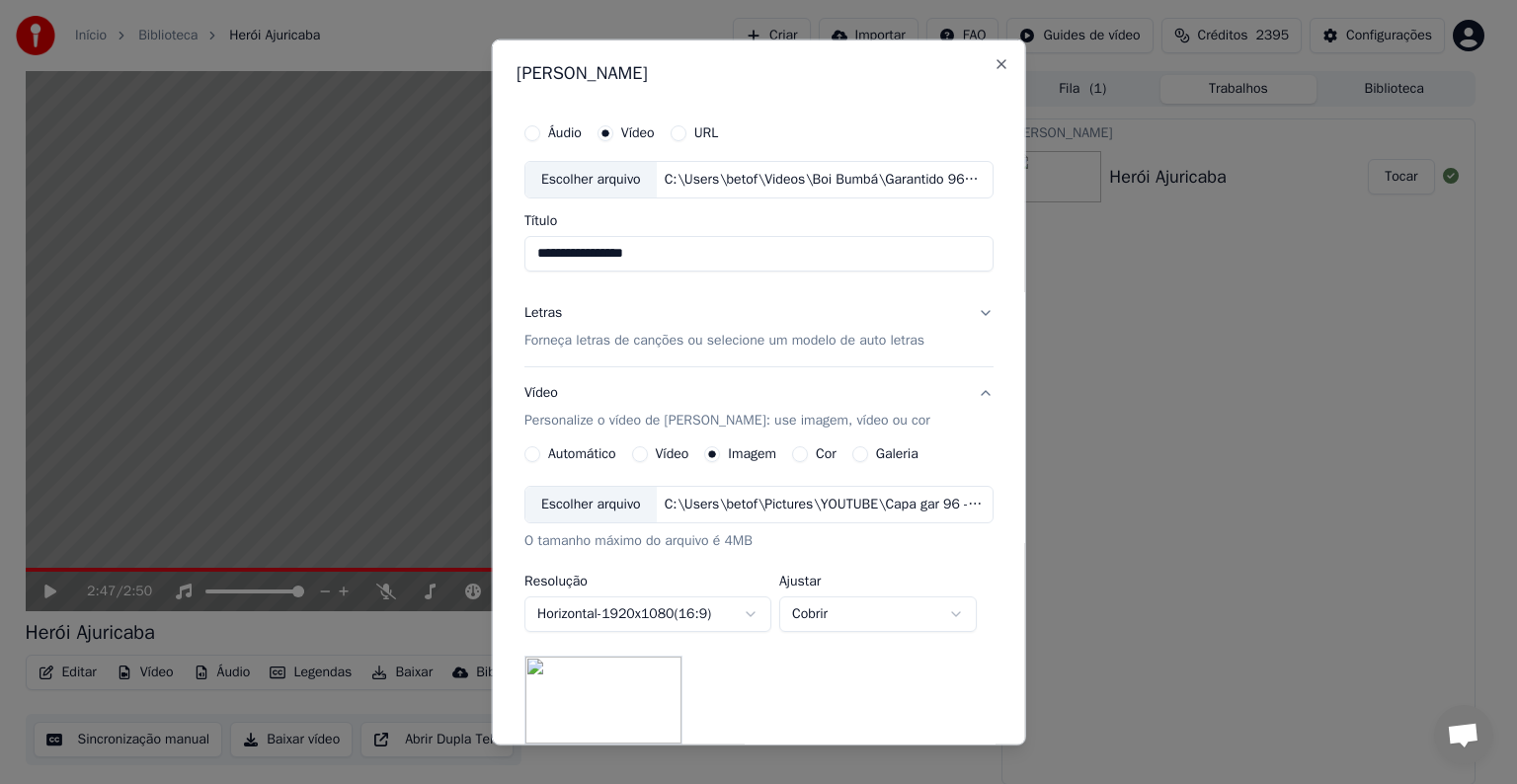 click on "Vídeo Personalize o vídeo de karaokê: use imagem, vídeo ou cor" at bounding box center (758, 407) 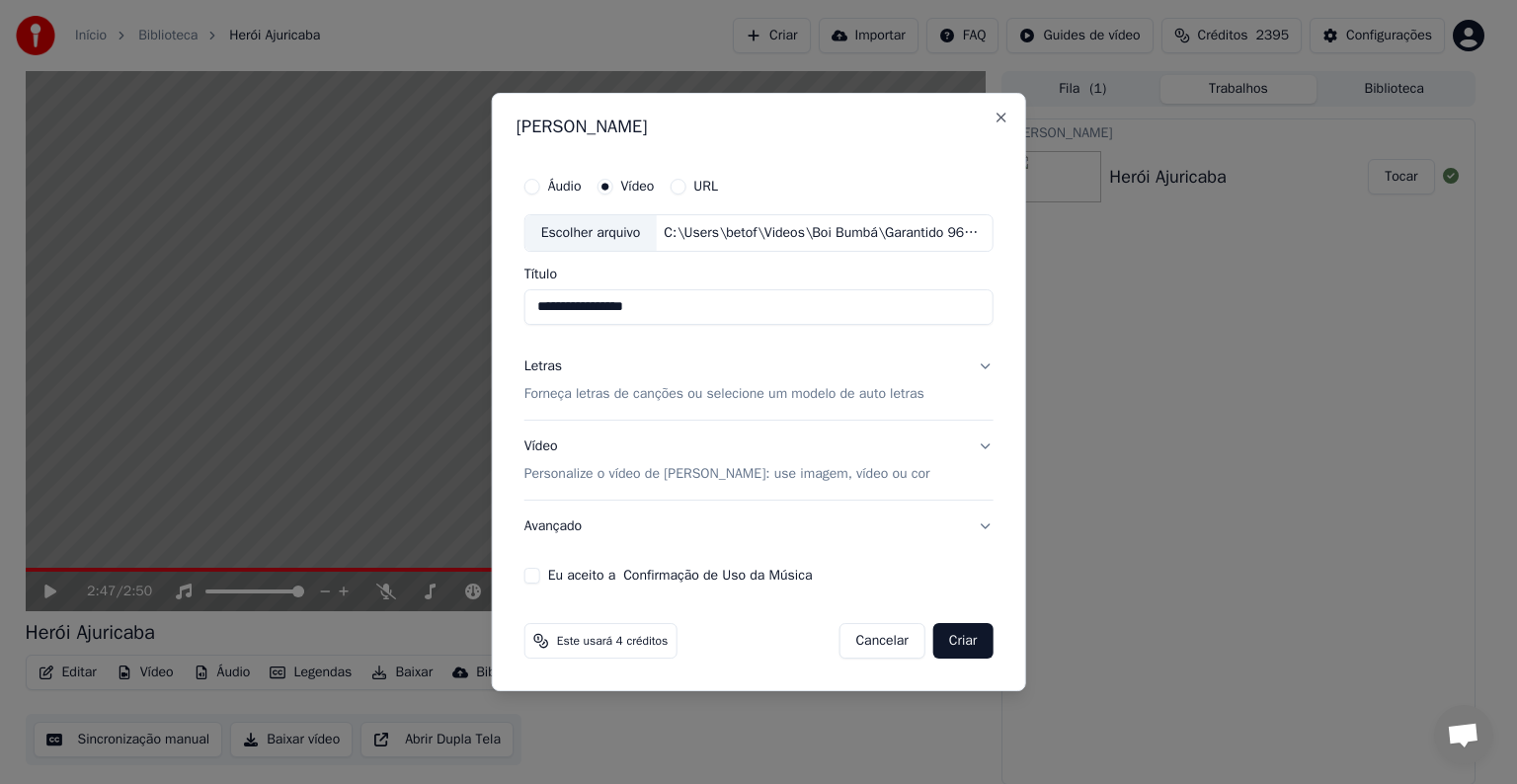 click on "Avançado" at bounding box center [758, 526] 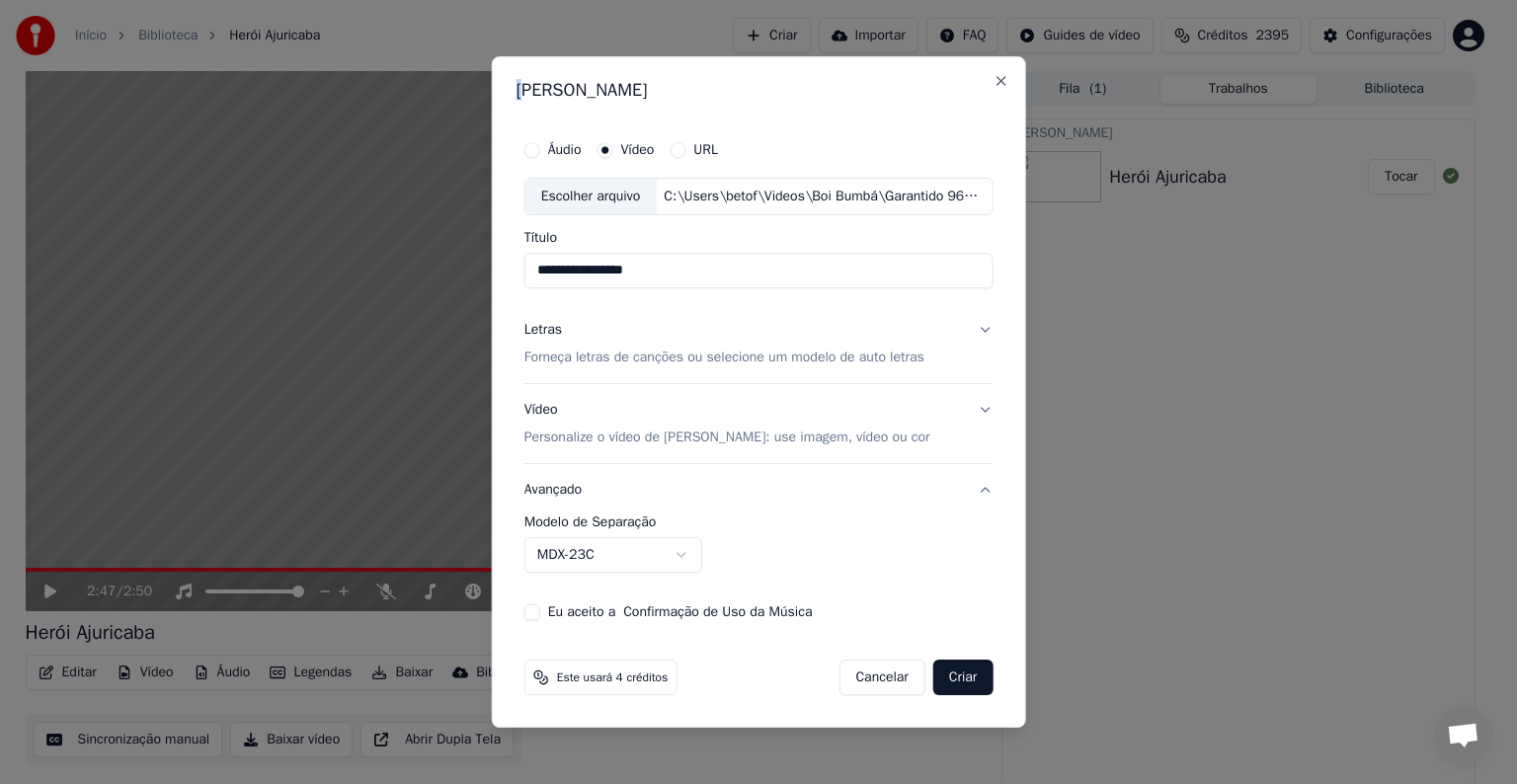 drag, startPoint x: 529, startPoint y: 64, endPoint x: 479, endPoint y: 52, distance: 51.419841 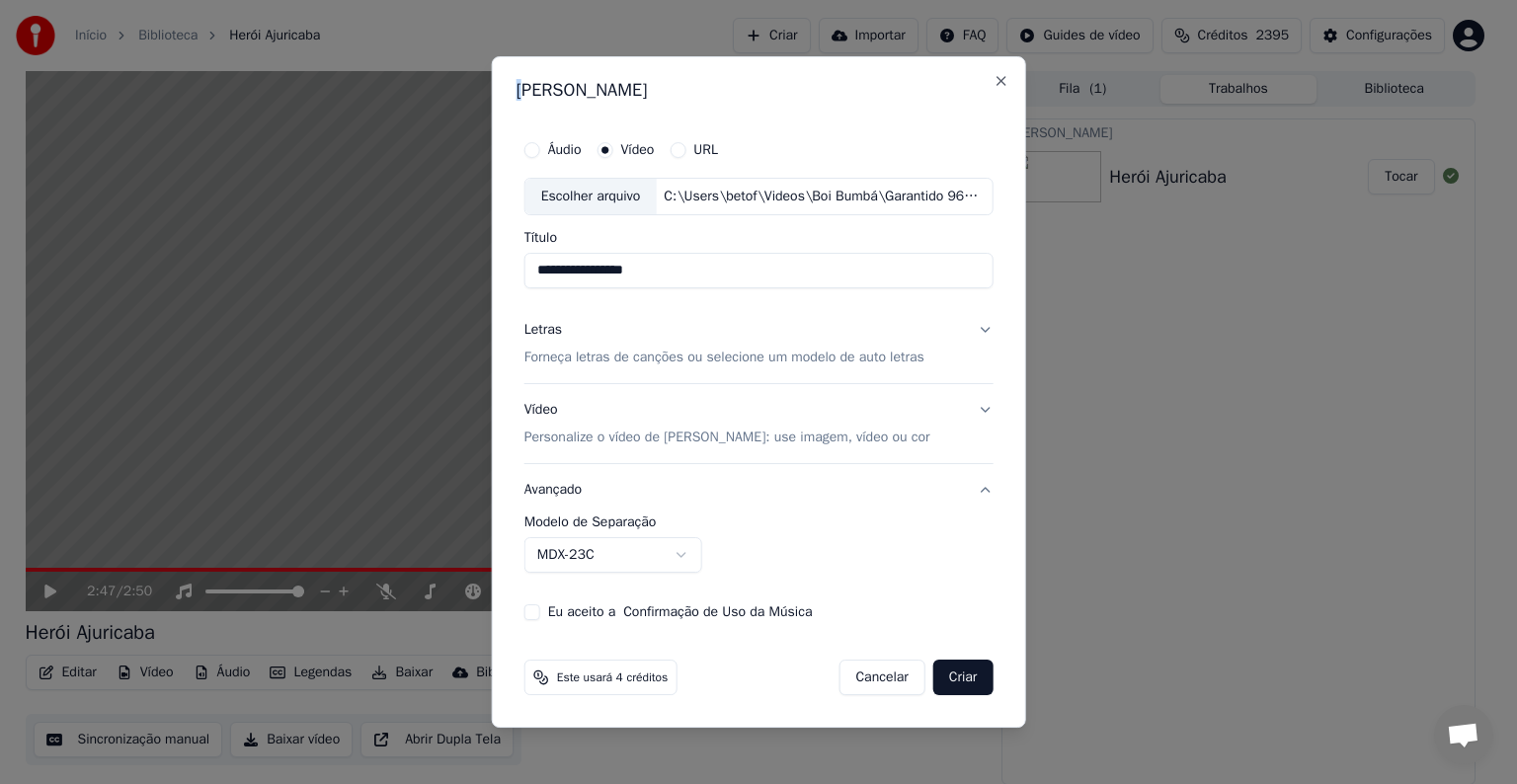 click on "MDX-23C" at bounding box center (613, 555) 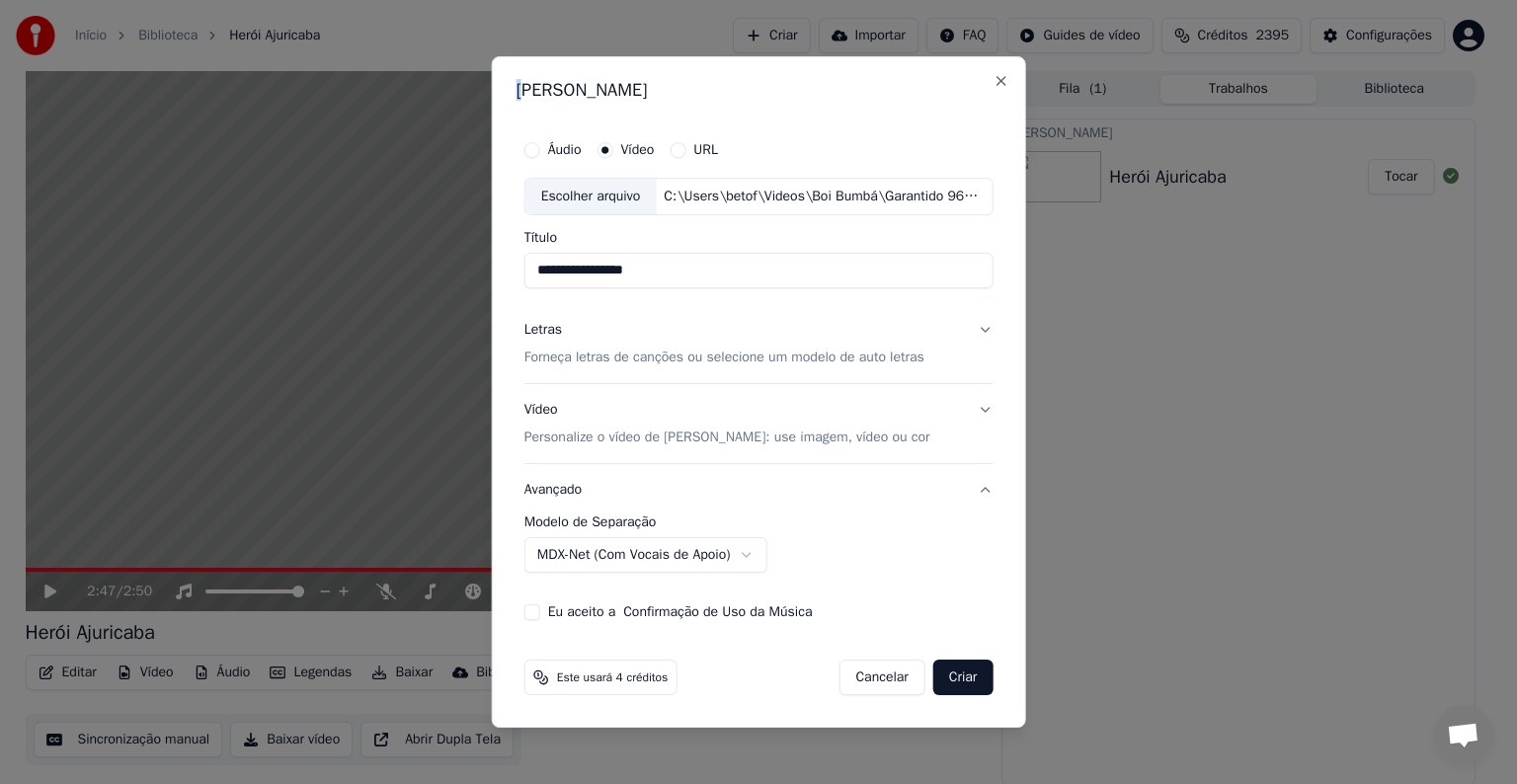 click on "Eu aceito a   Confirmação de Uso da Música" at bounding box center (680, 612) 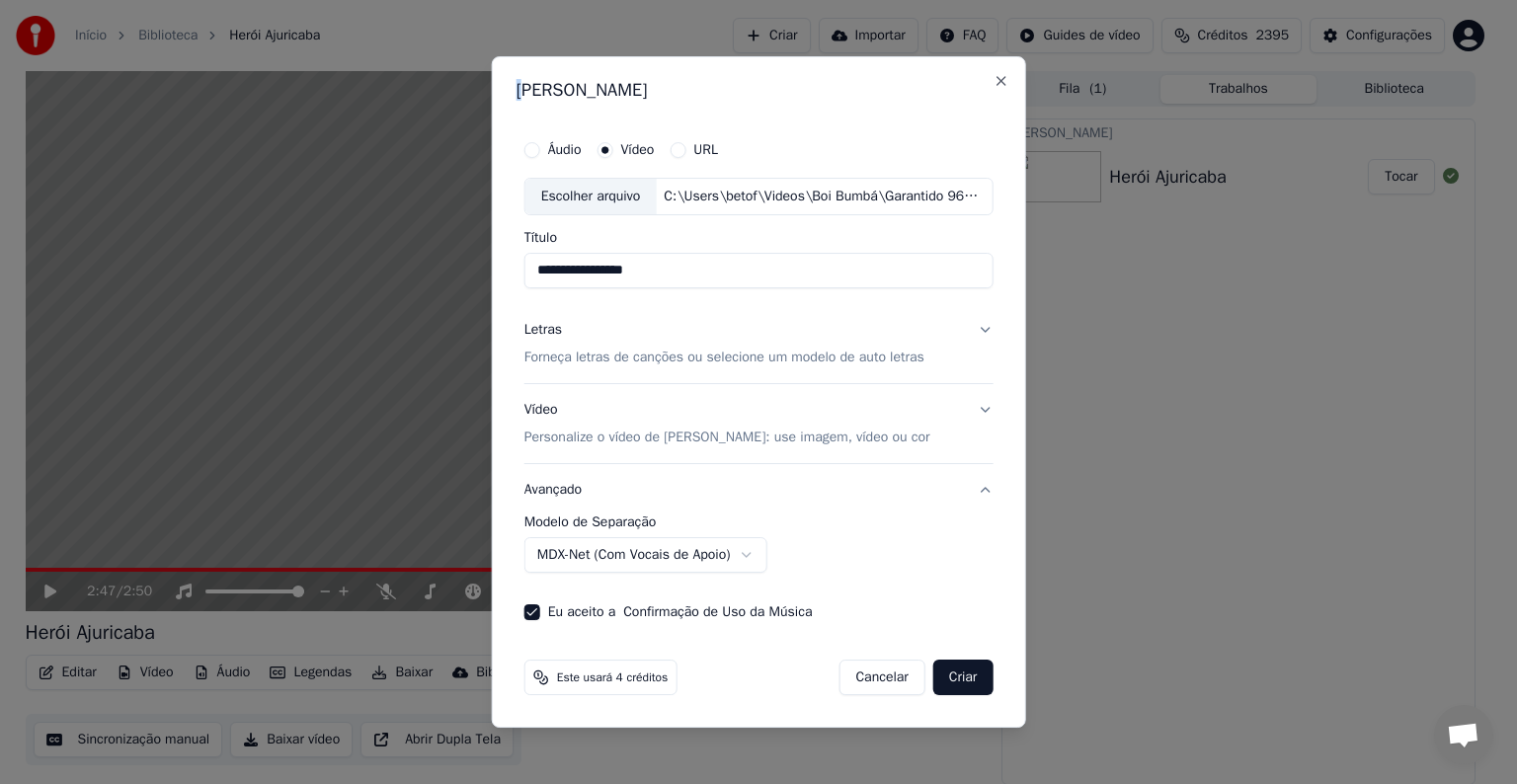 click on "Criar" at bounding box center [963, 677] 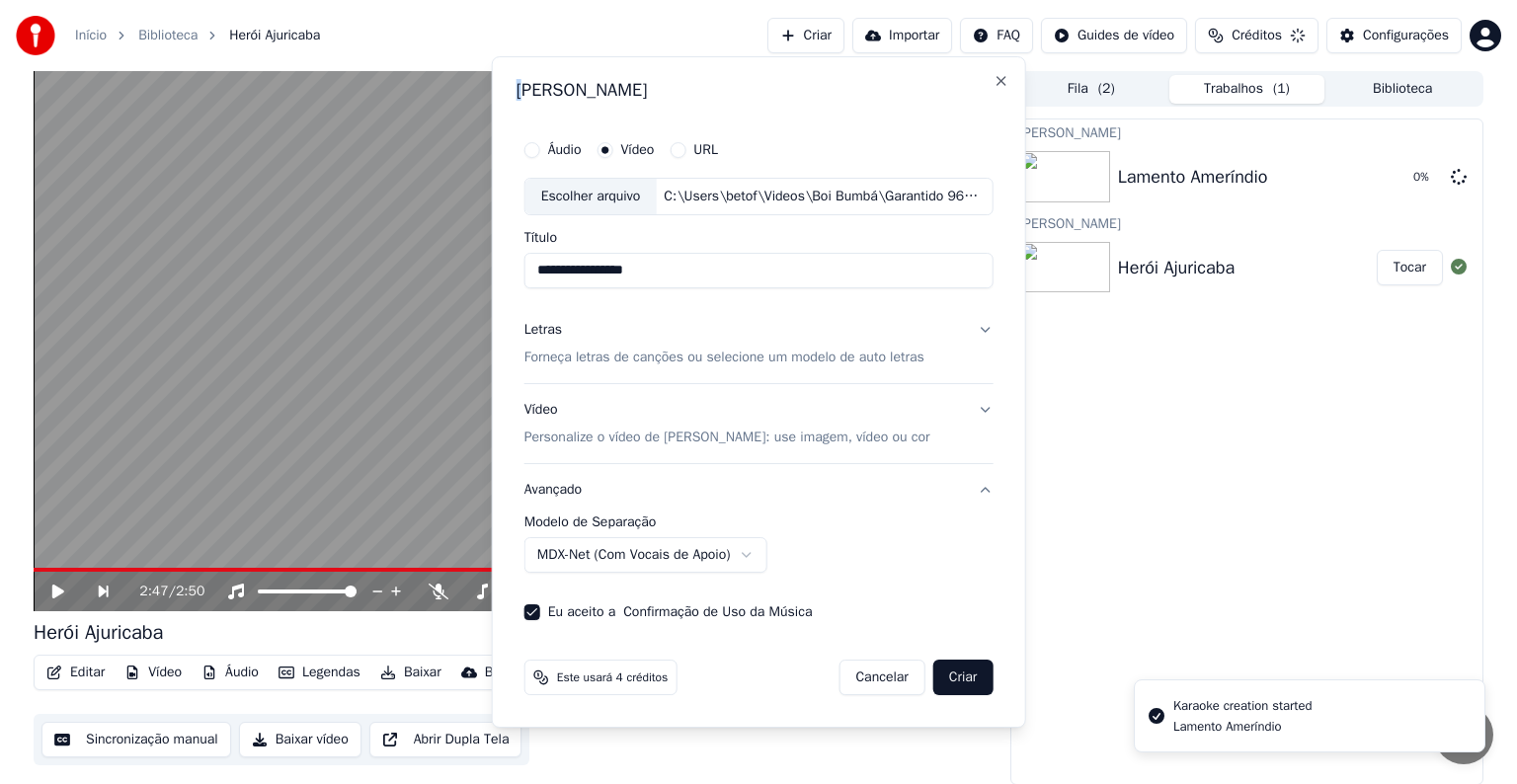 select on "******" 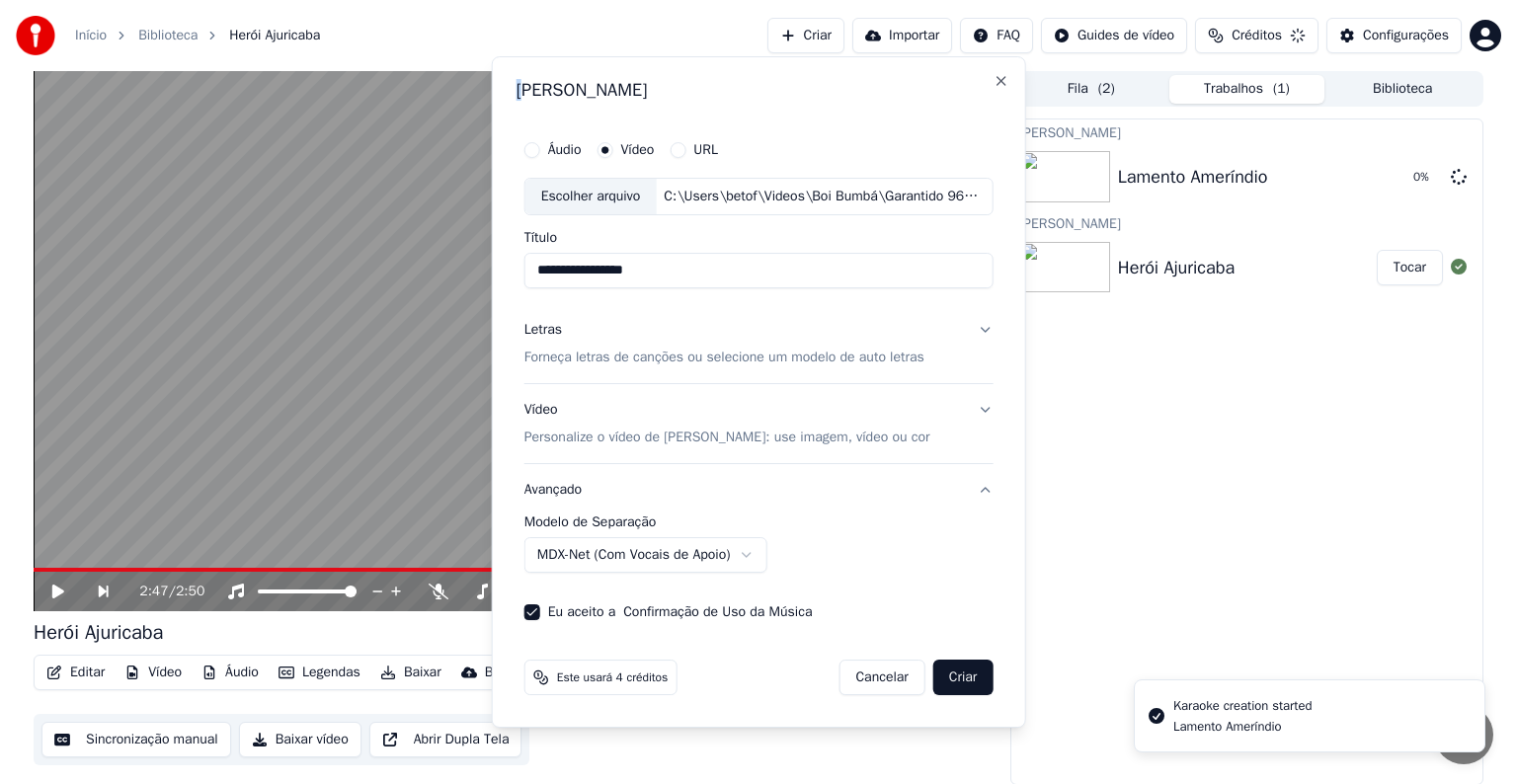 type 